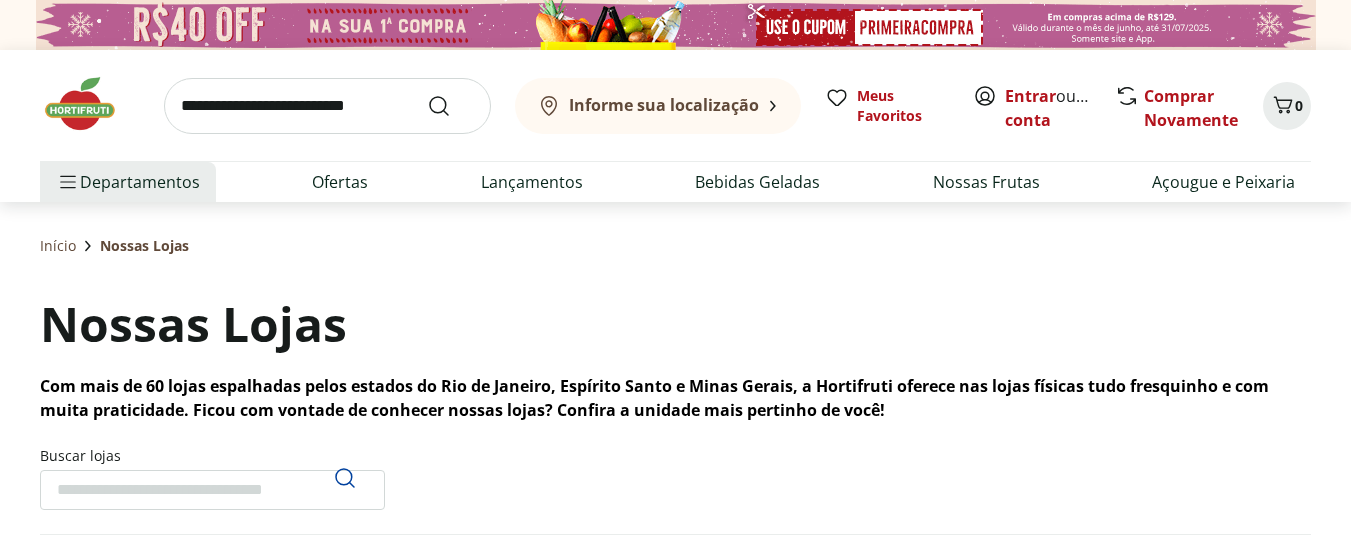 scroll, scrollTop: 0, scrollLeft: 0, axis: both 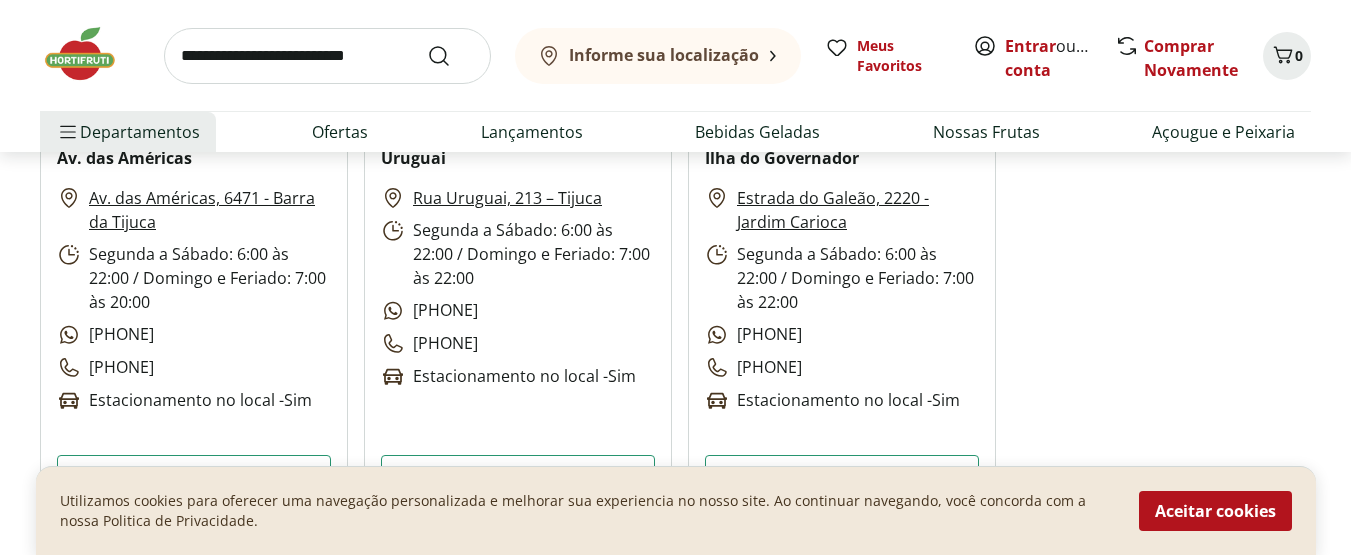 click on "Uruguai" at bounding box center [413, 158] 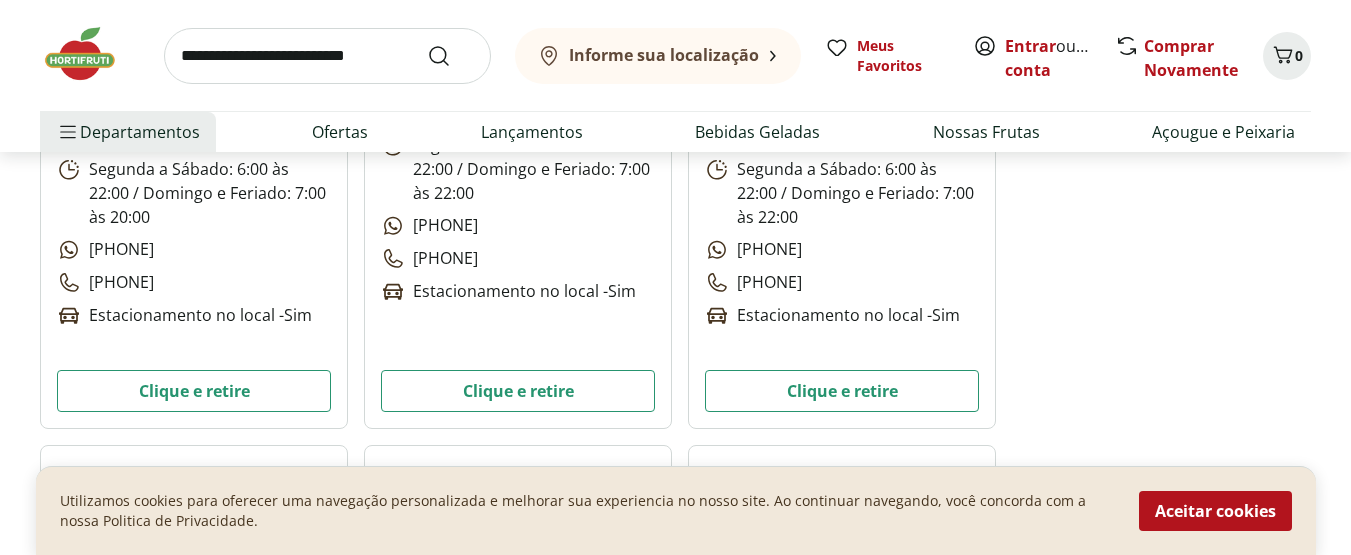 scroll, scrollTop: 3000, scrollLeft: 0, axis: vertical 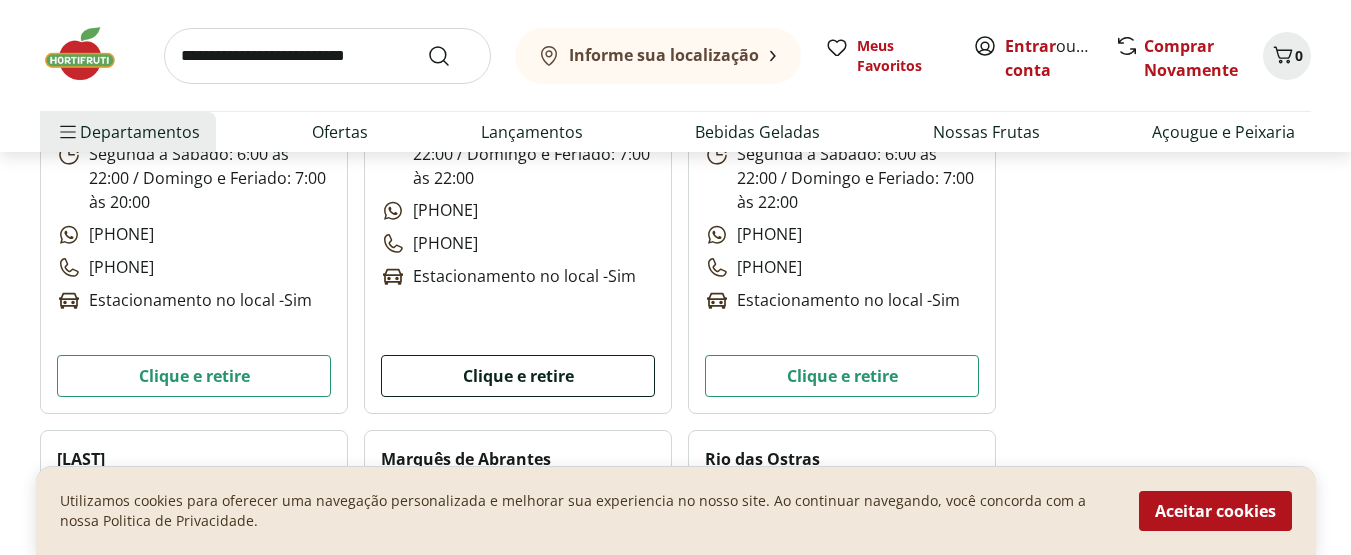click on "Clique e retire" at bounding box center (518, 376) 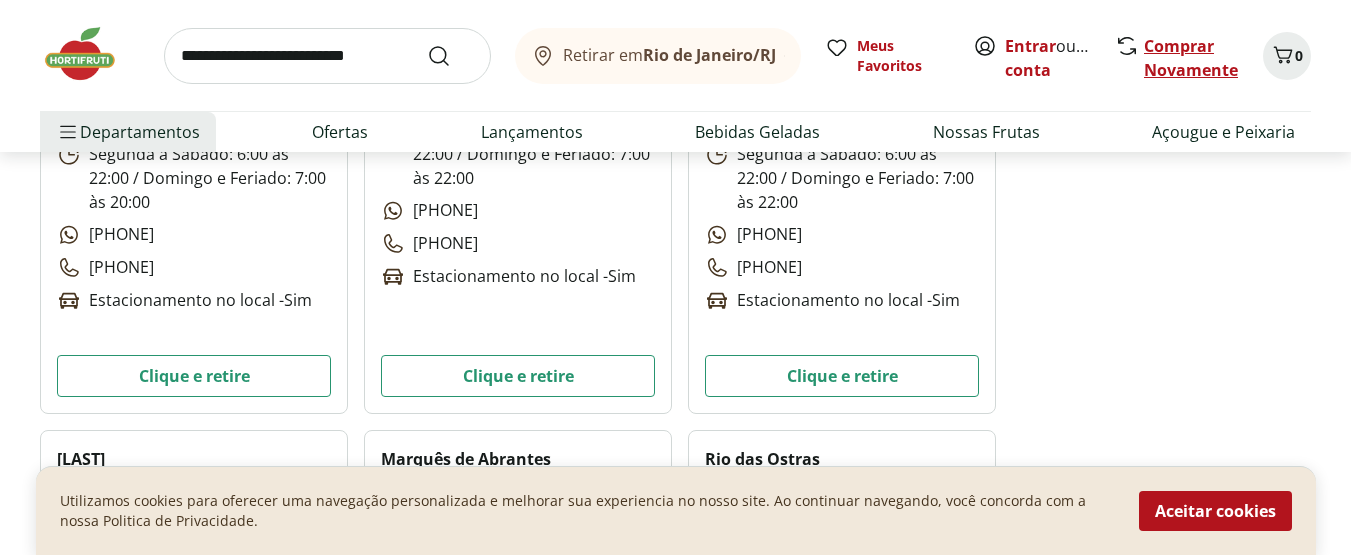 click on "Comprar Novamente" at bounding box center [1191, 58] 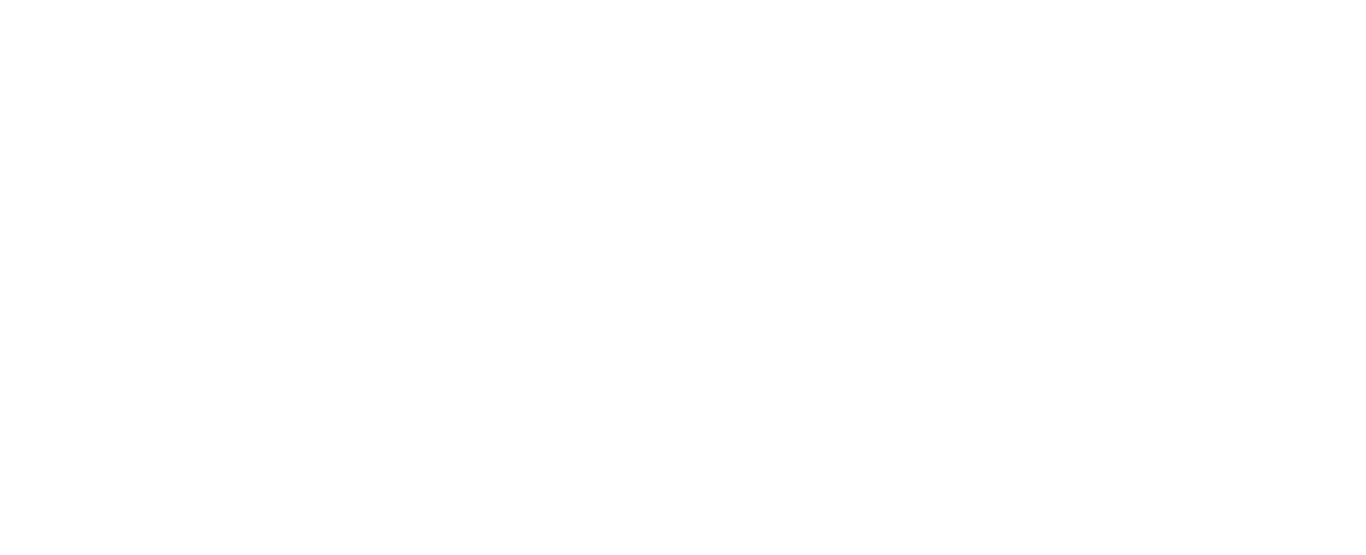 scroll, scrollTop: 0, scrollLeft: 0, axis: both 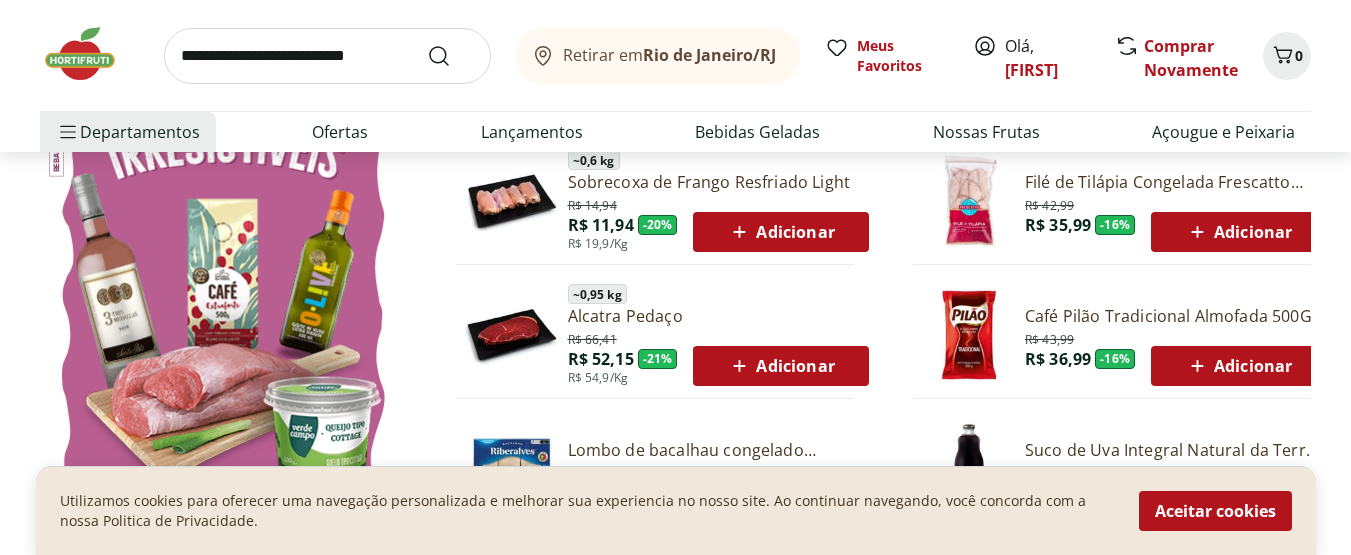 click on "Adicionar" at bounding box center (1238, 366) 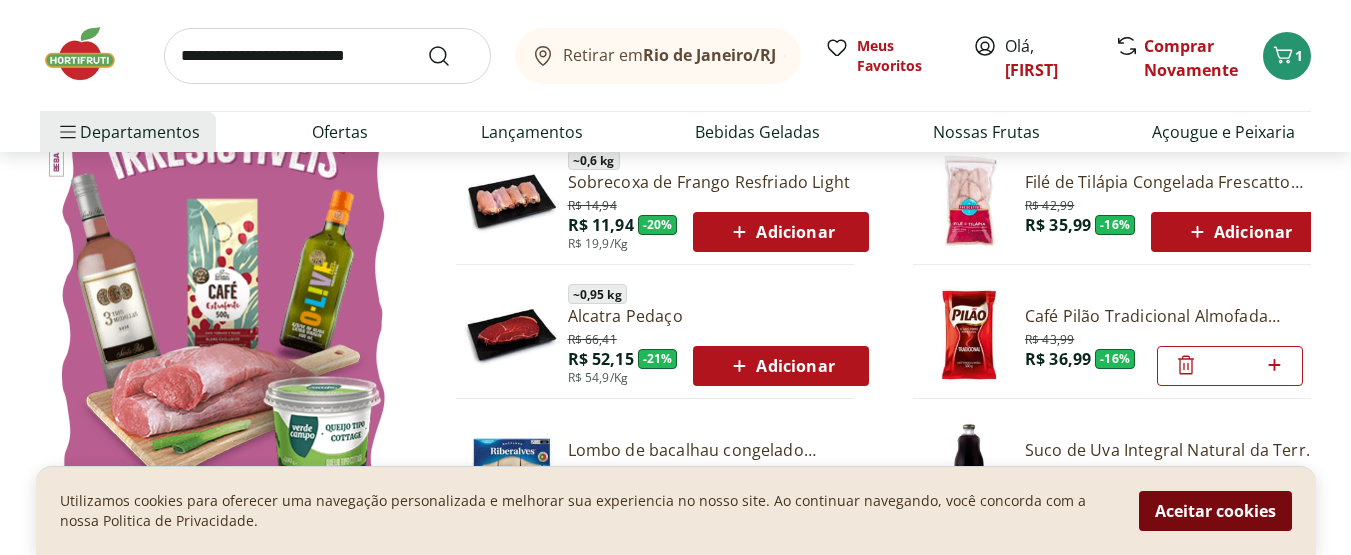 click on "Aceitar cookies" at bounding box center [1215, 511] 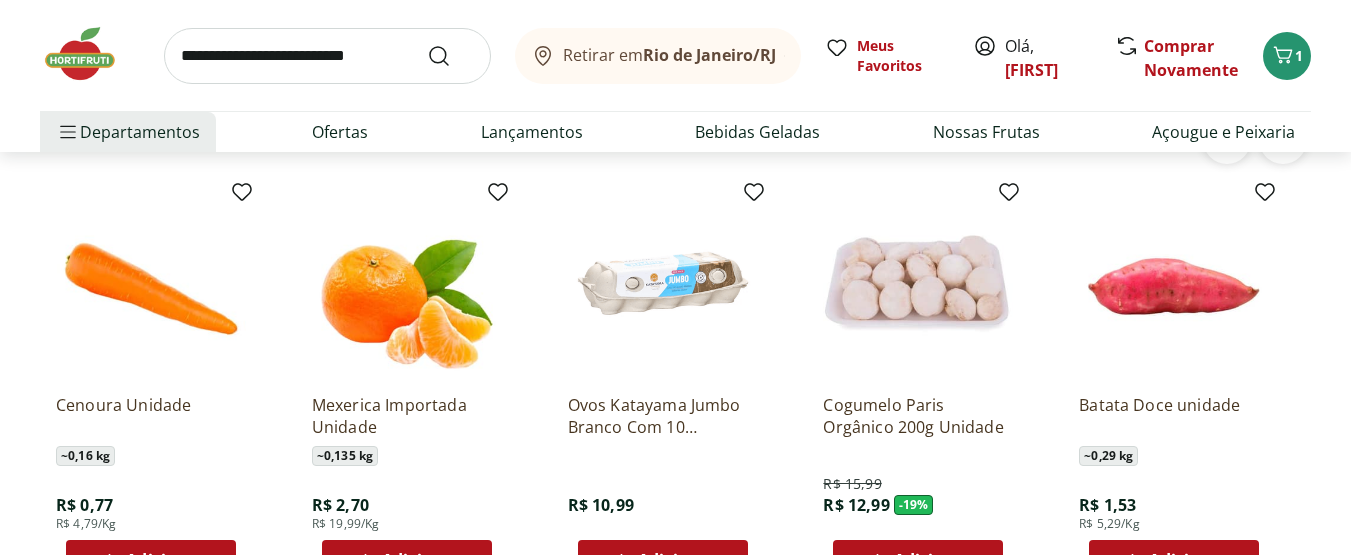 scroll, scrollTop: 2900, scrollLeft: 0, axis: vertical 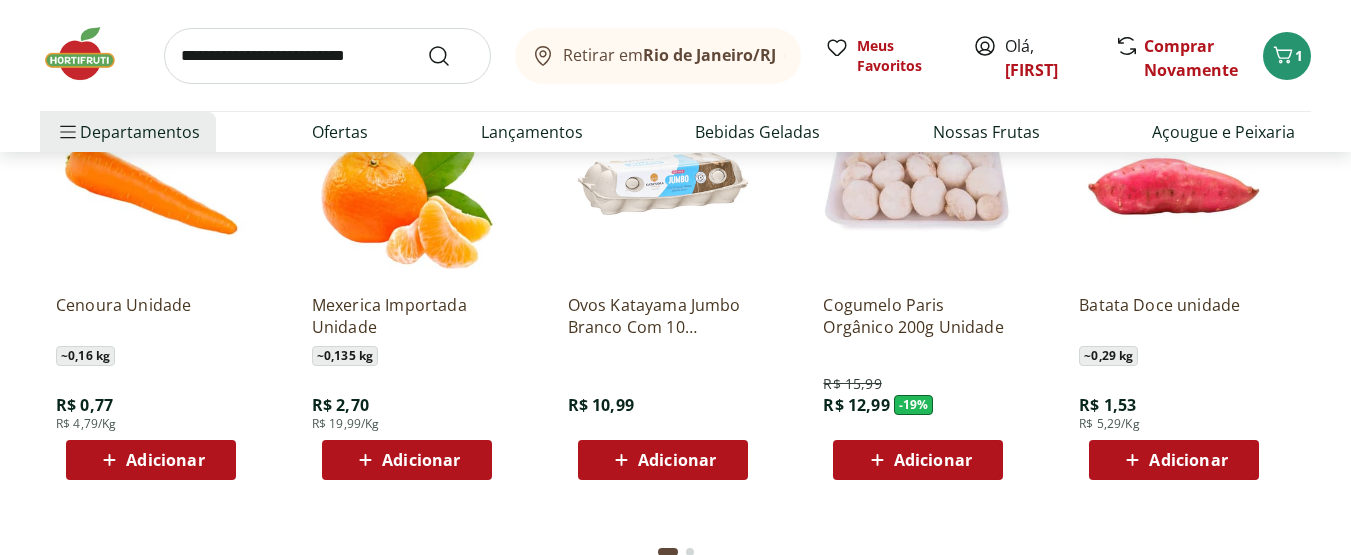 click on "Adicionar" at bounding box center [421, -708] 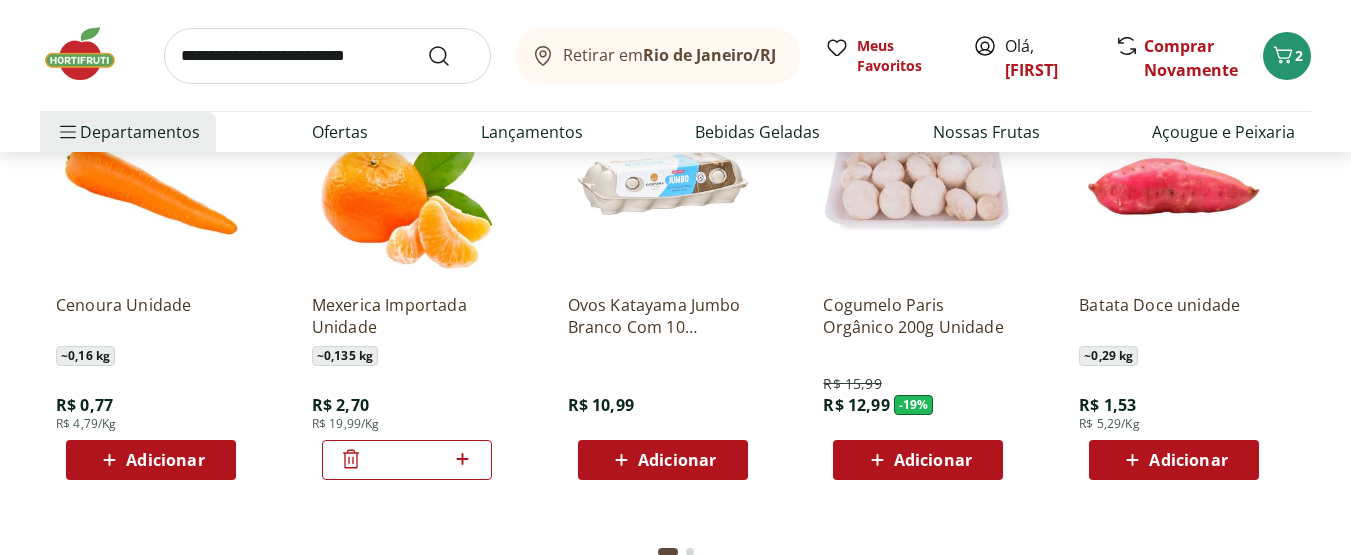 click 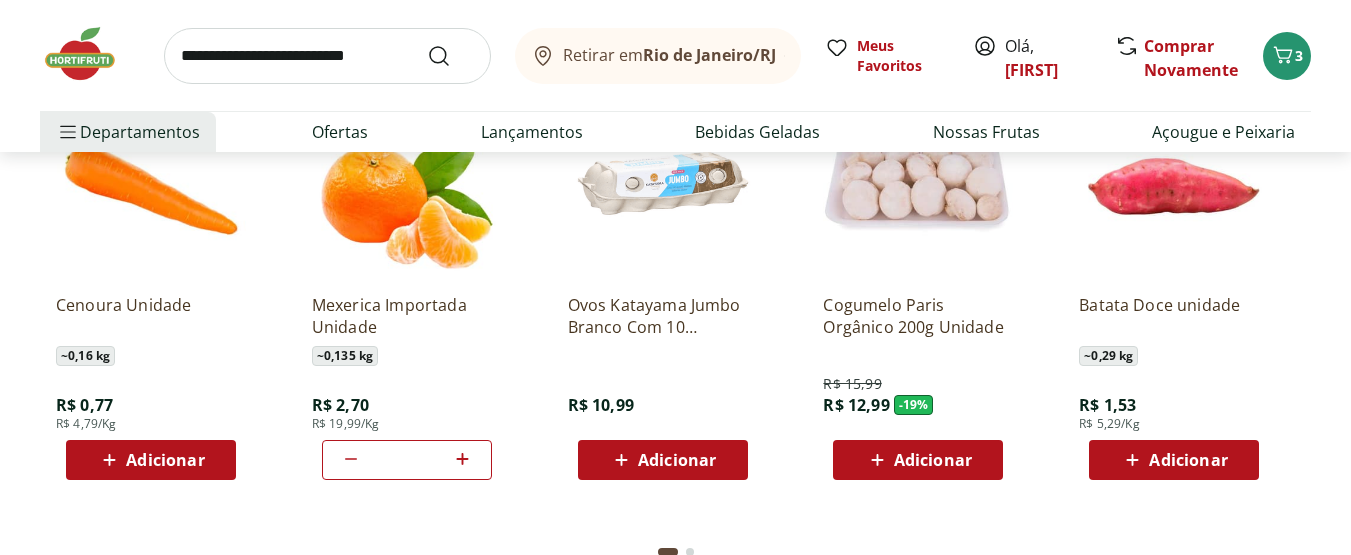 click on "Adicionar" at bounding box center [1188, -708] 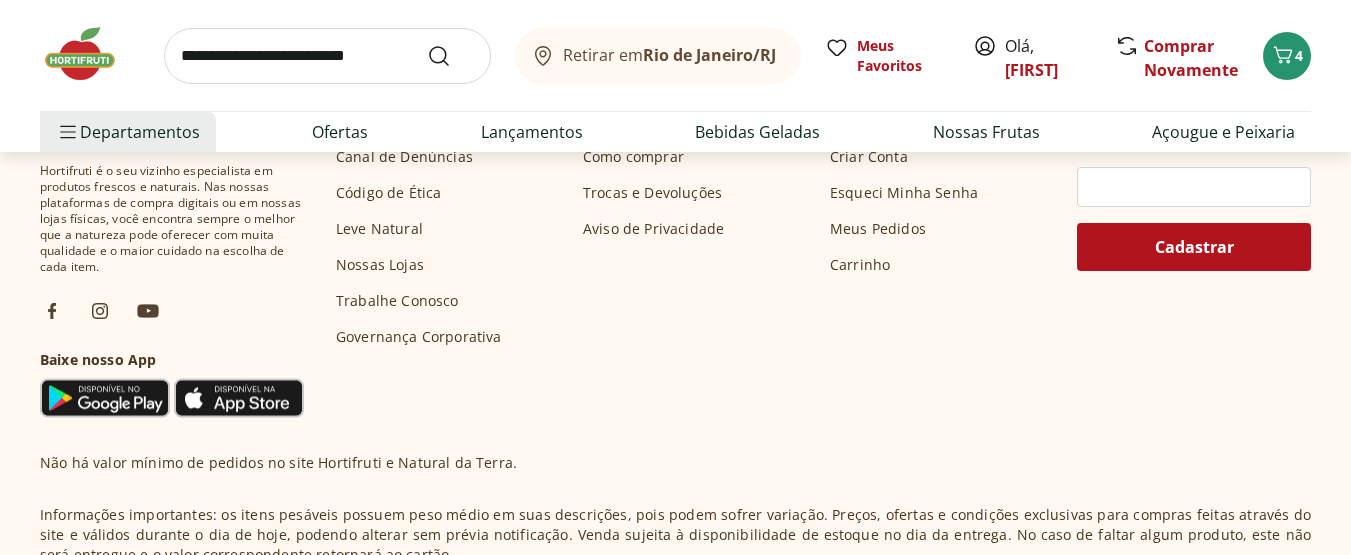 scroll, scrollTop: 7100, scrollLeft: 0, axis: vertical 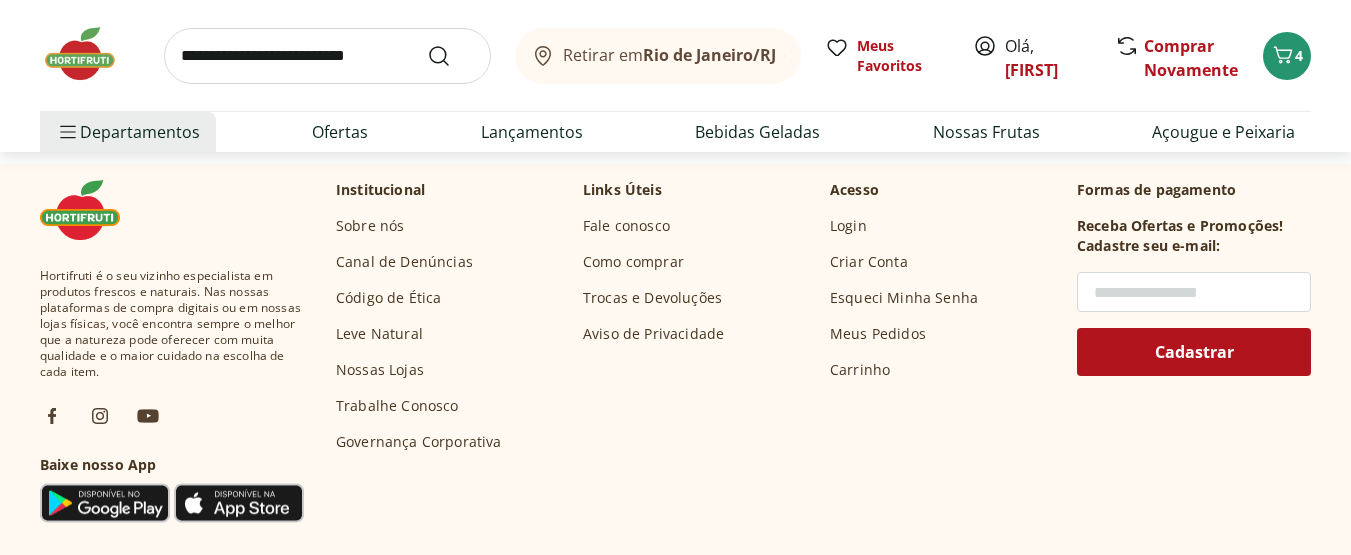 click at bounding box center [1194, 292] 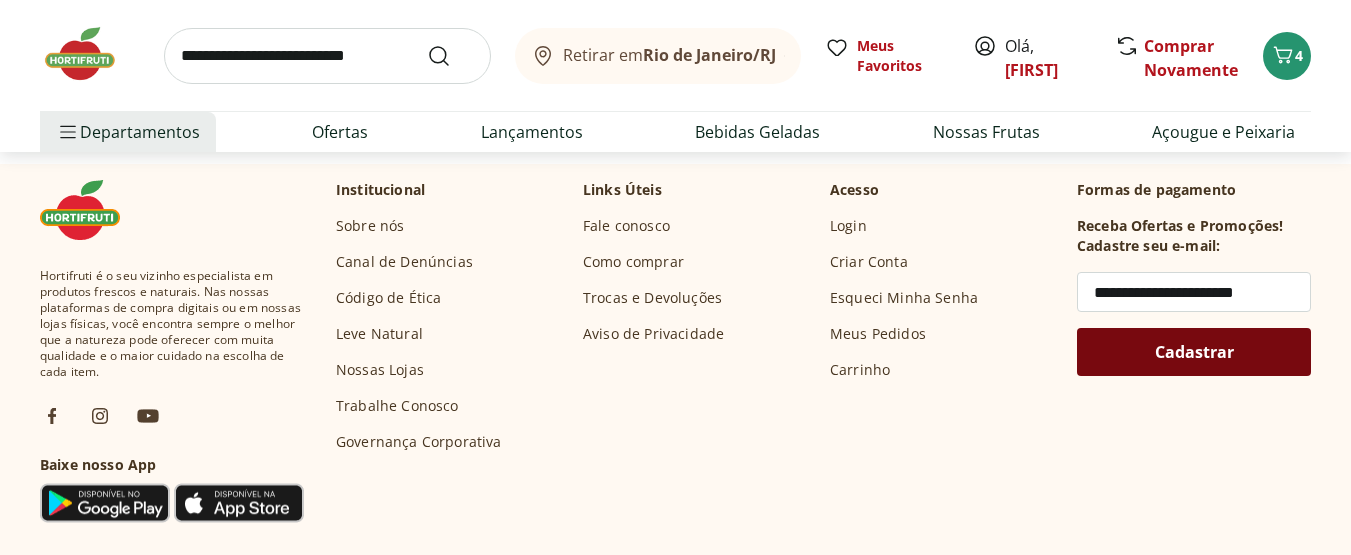 type on "**********" 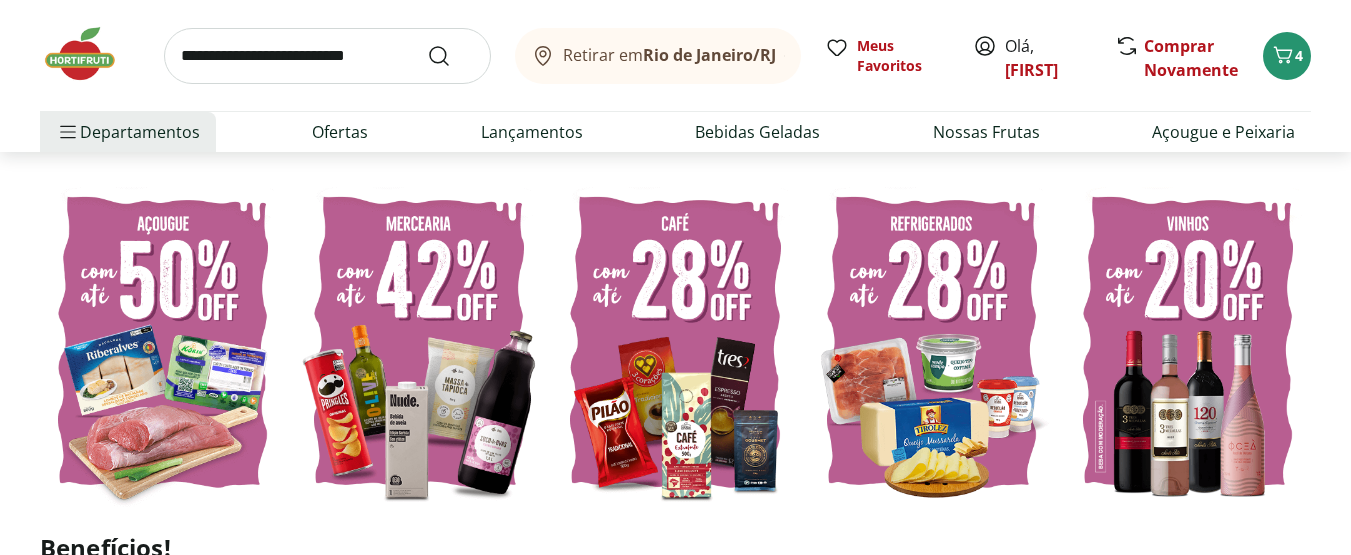 scroll, scrollTop: 700, scrollLeft: 0, axis: vertical 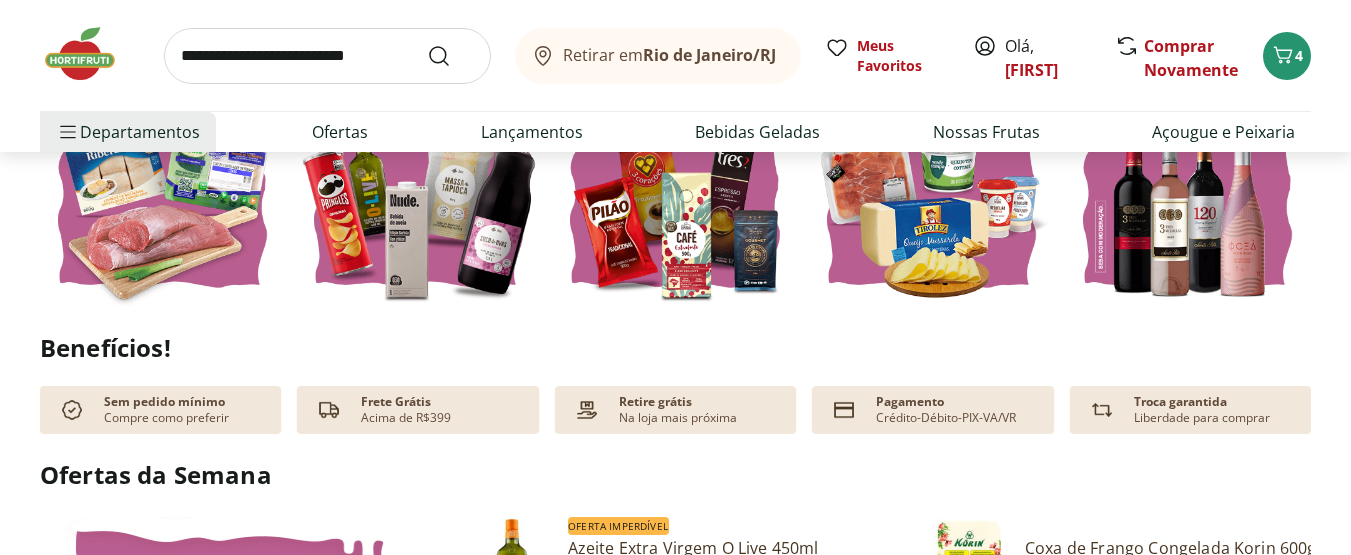 click at bounding box center [419, 142] 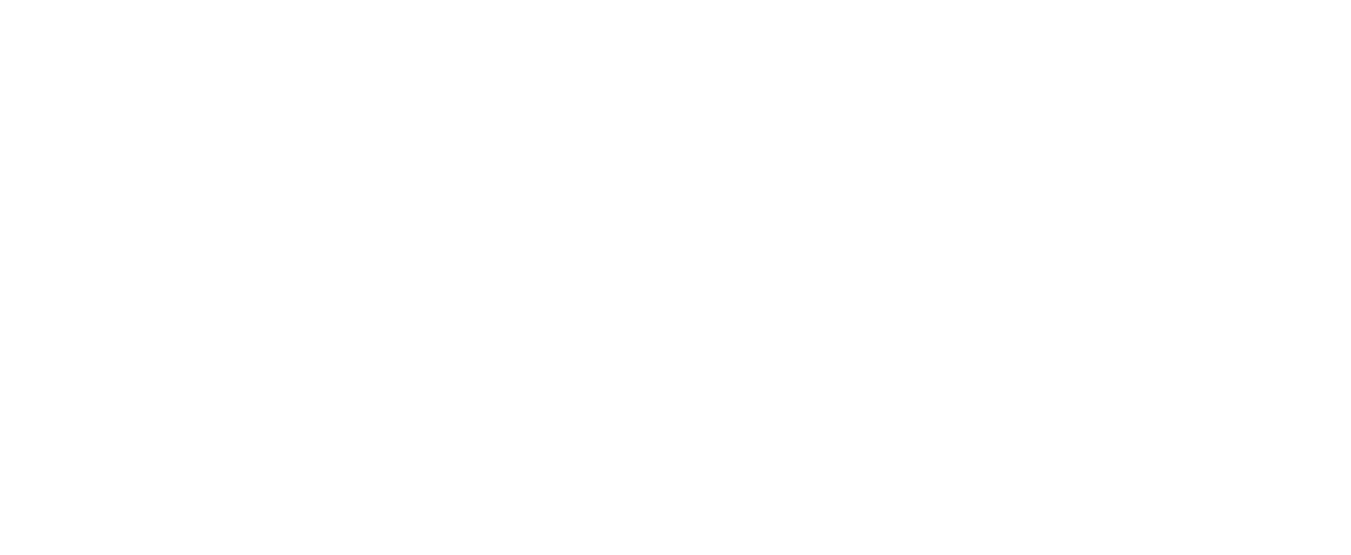 scroll, scrollTop: 0, scrollLeft: 0, axis: both 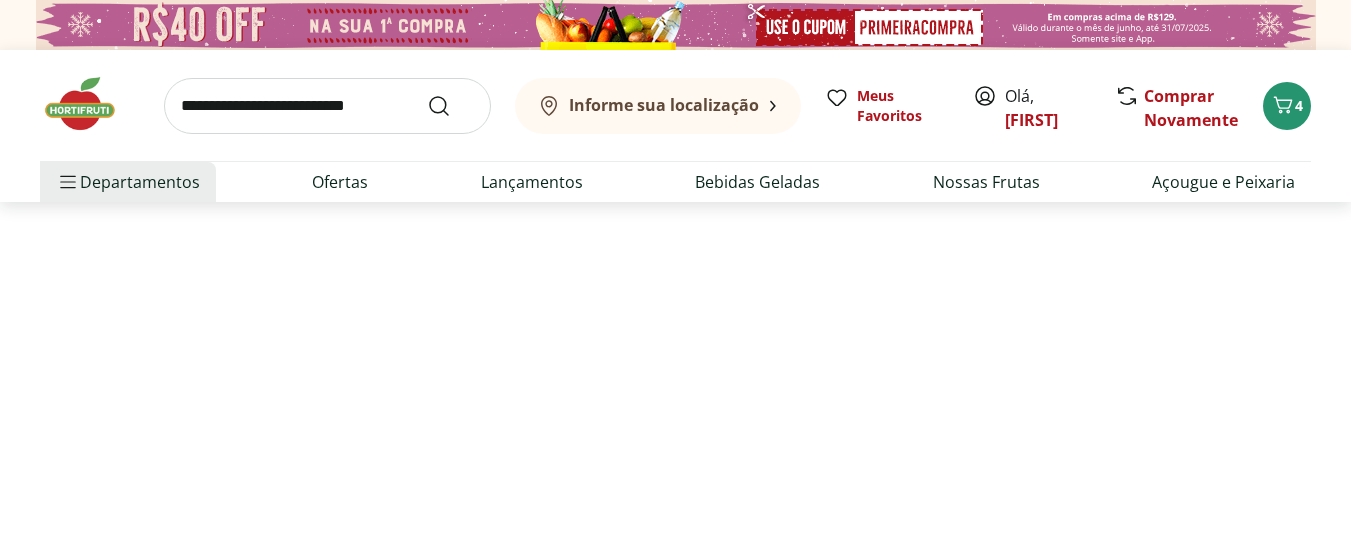 select on "**********" 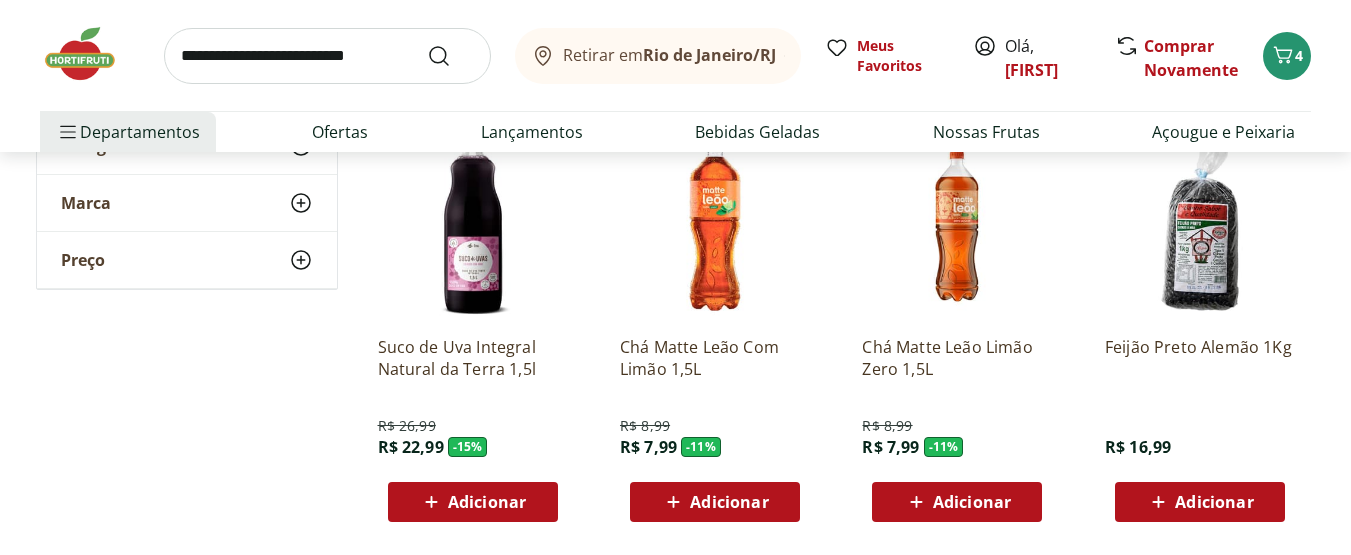 scroll, scrollTop: 1400, scrollLeft: 0, axis: vertical 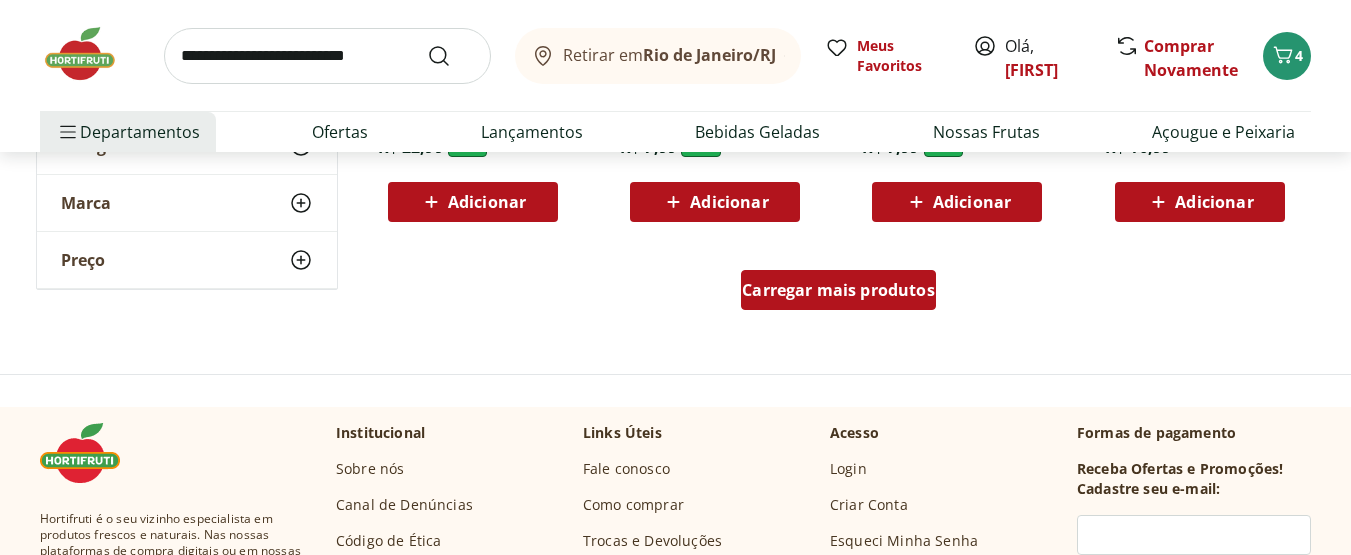 click on "Carregar mais produtos" at bounding box center (838, 290) 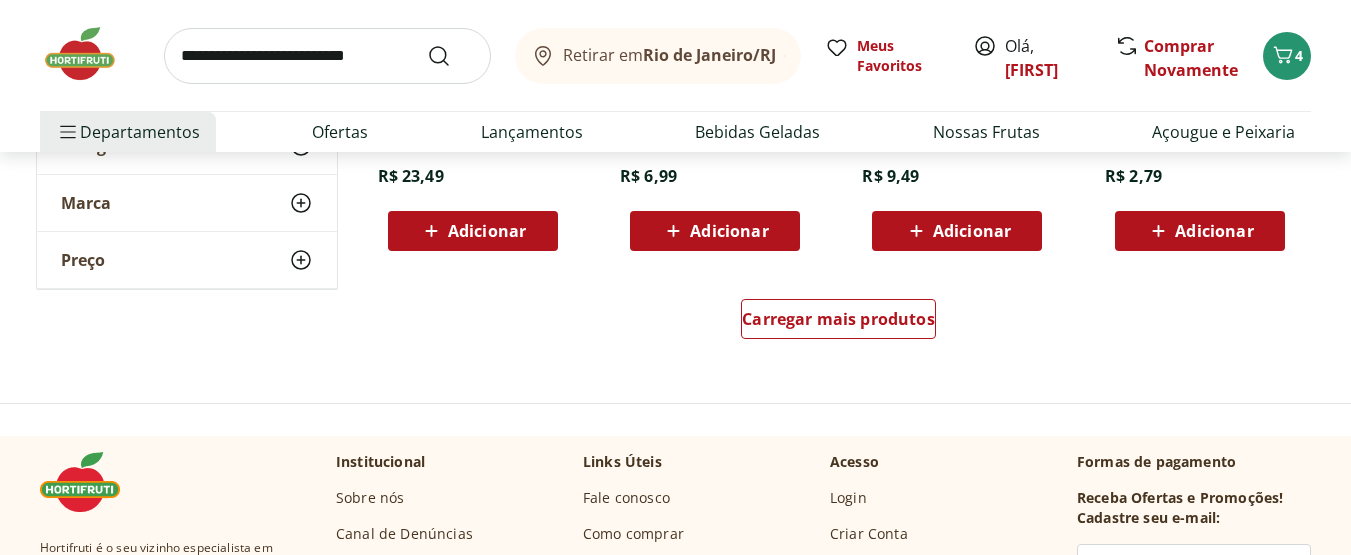 scroll, scrollTop: 2700, scrollLeft: 0, axis: vertical 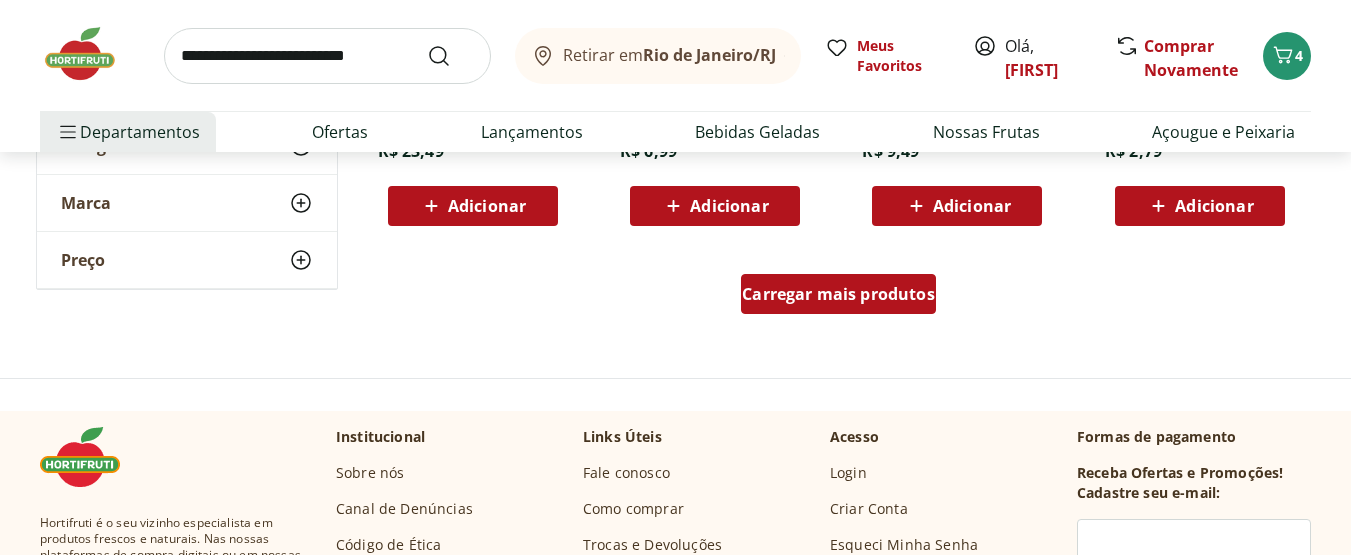 click on "Carregar mais produtos" at bounding box center (838, 294) 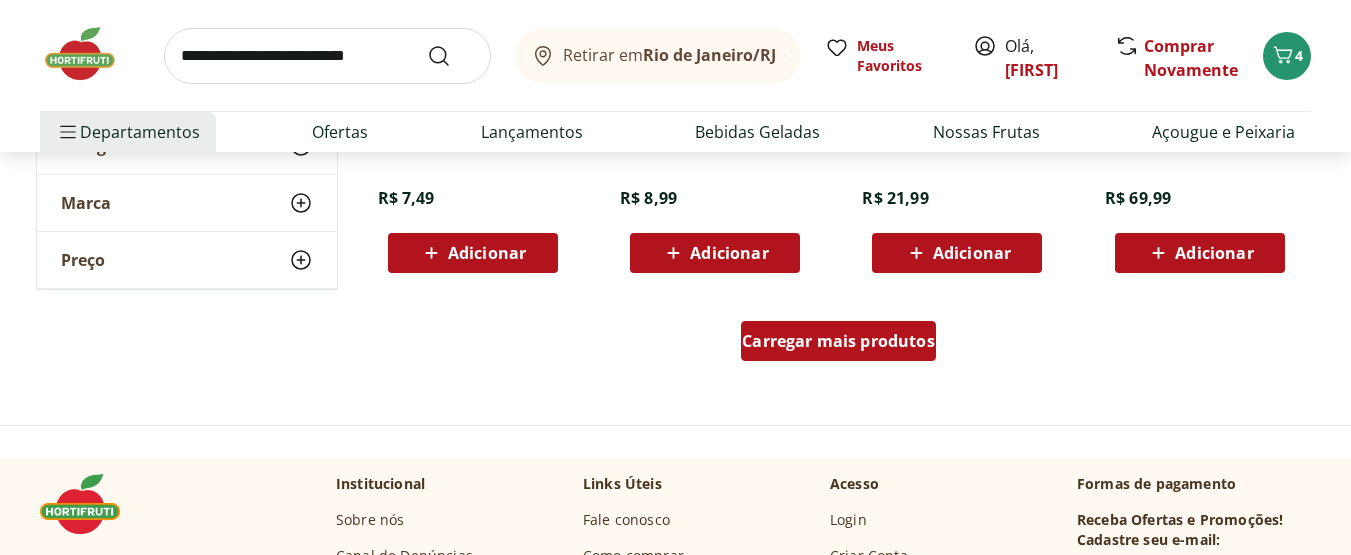 scroll, scrollTop: 4000, scrollLeft: 0, axis: vertical 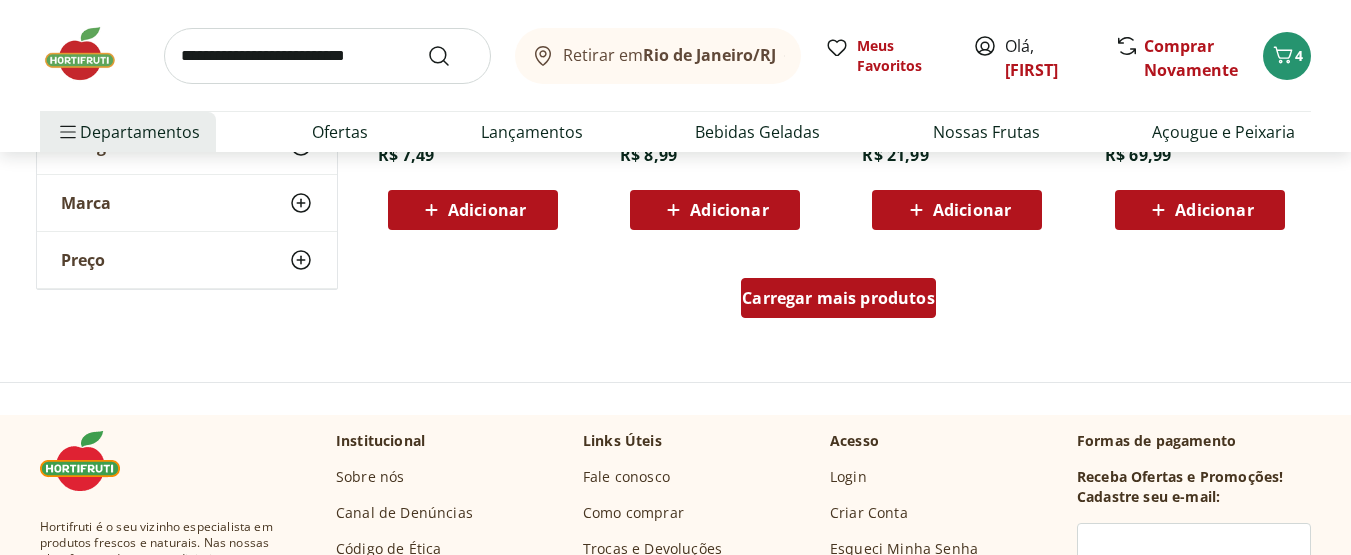 click on "Carregar mais produtos" at bounding box center (838, 298) 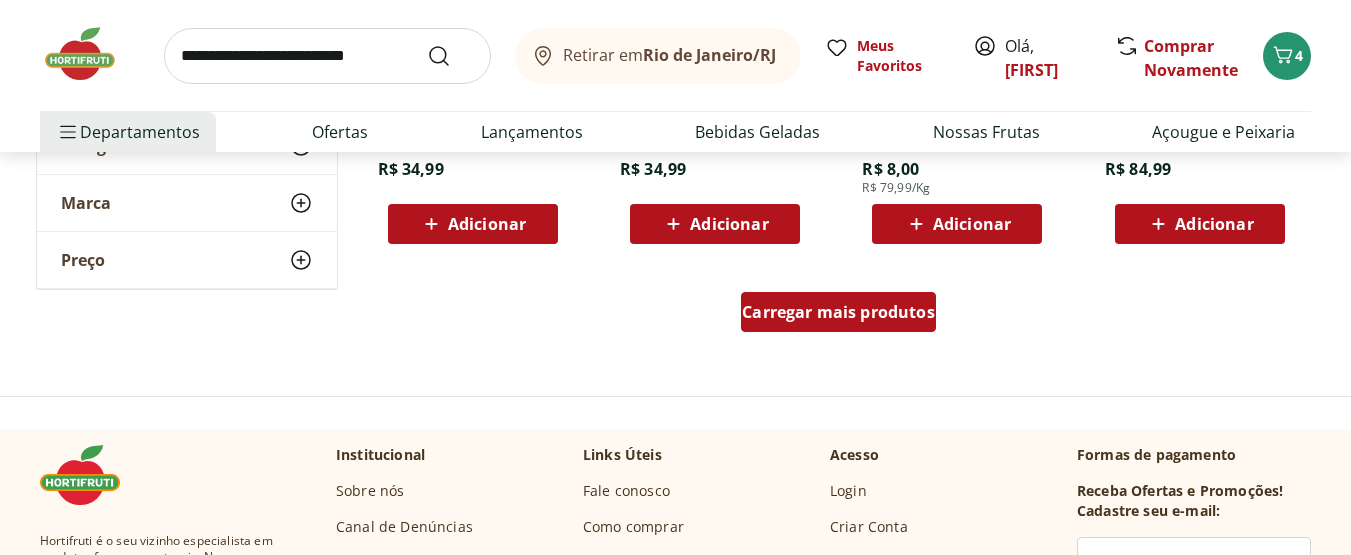 scroll, scrollTop: 5300, scrollLeft: 0, axis: vertical 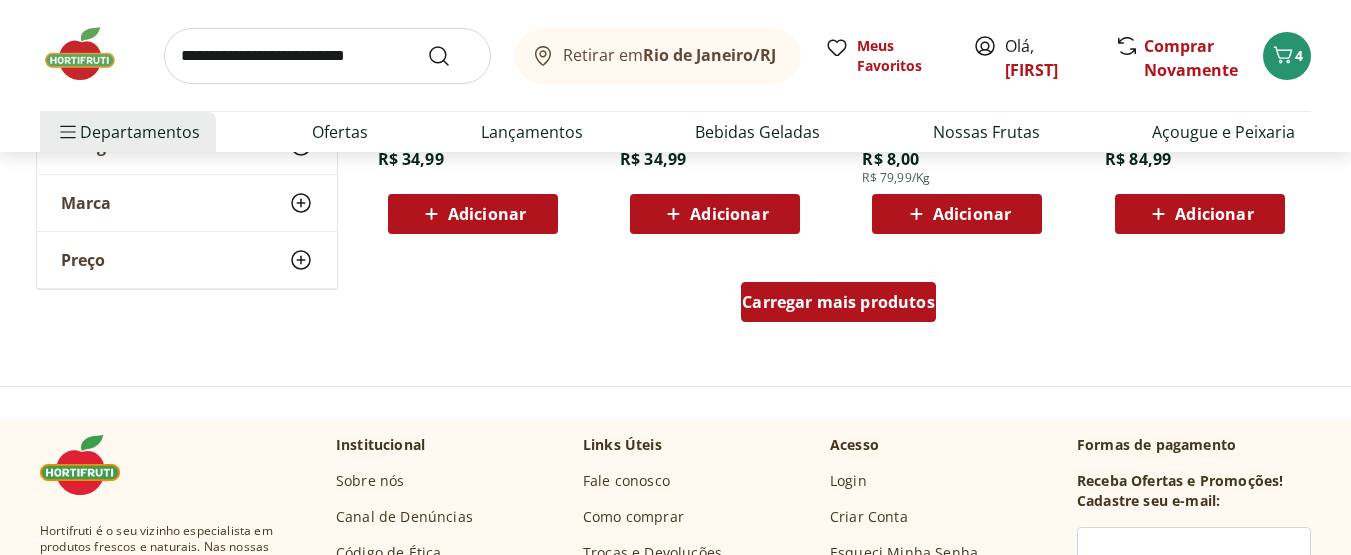 click on "Carregar mais produtos" at bounding box center (838, 302) 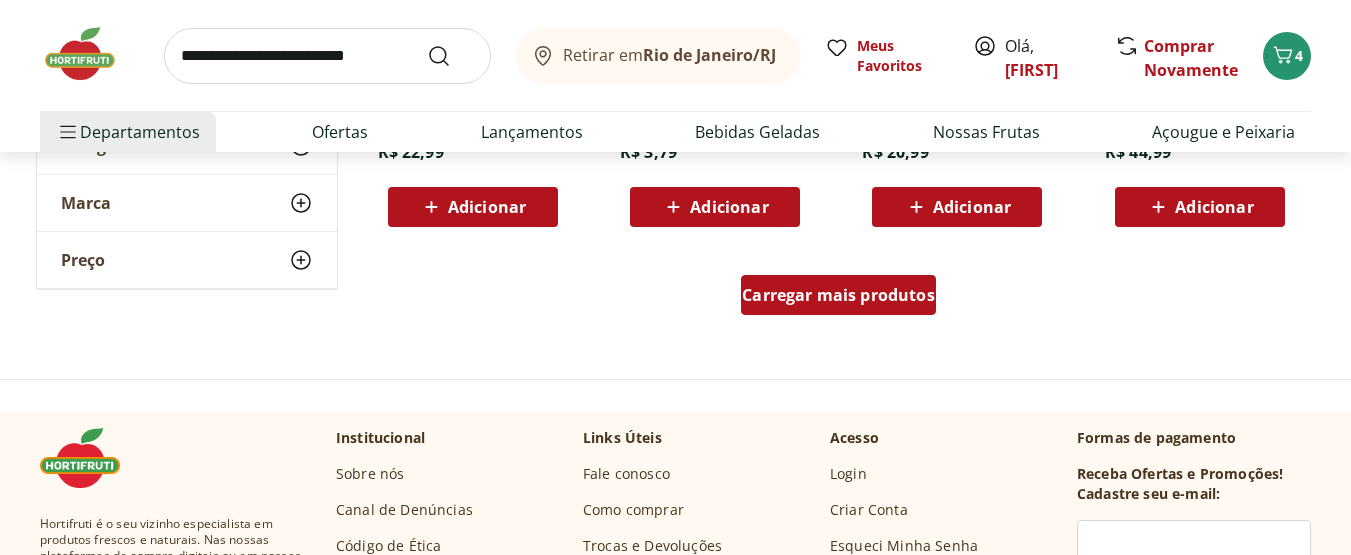 scroll, scrollTop: 6600, scrollLeft: 0, axis: vertical 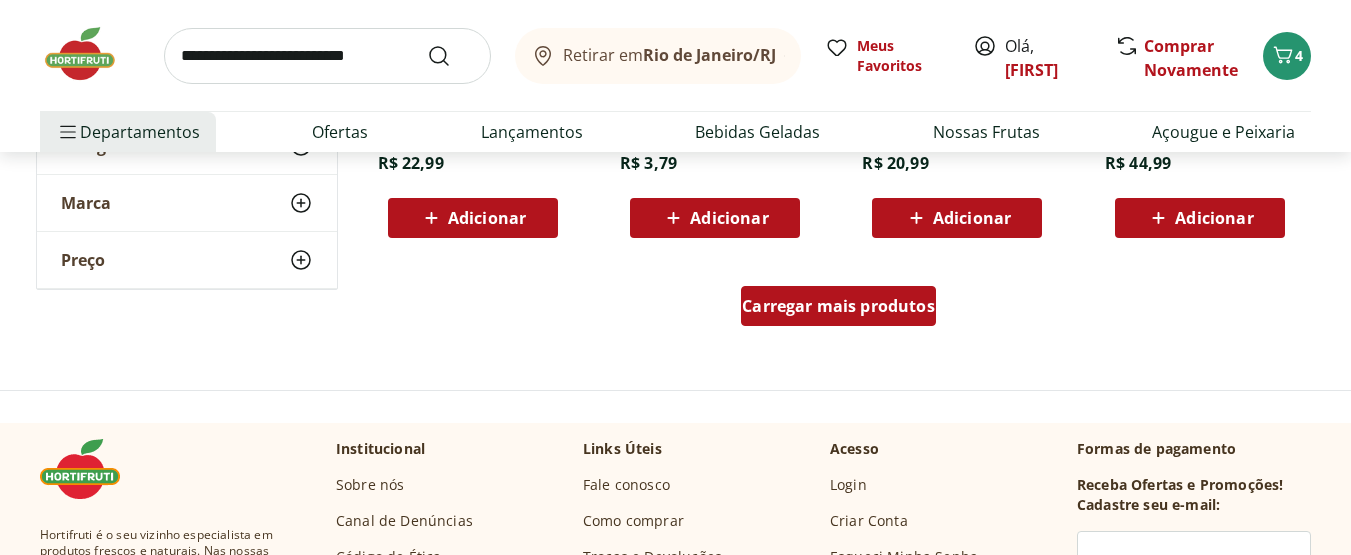 click on "Carregar mais produtos" at bounding box center (838, 306) 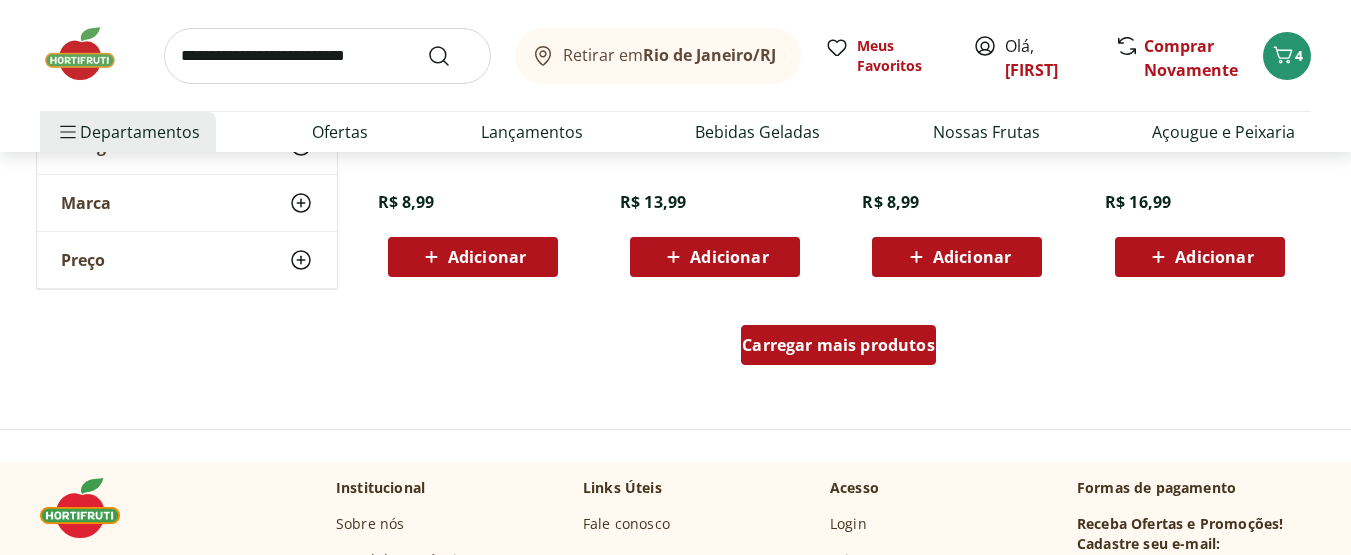 scroll, scrollTop: 7900, scrollLeft: 0, axis: vertical 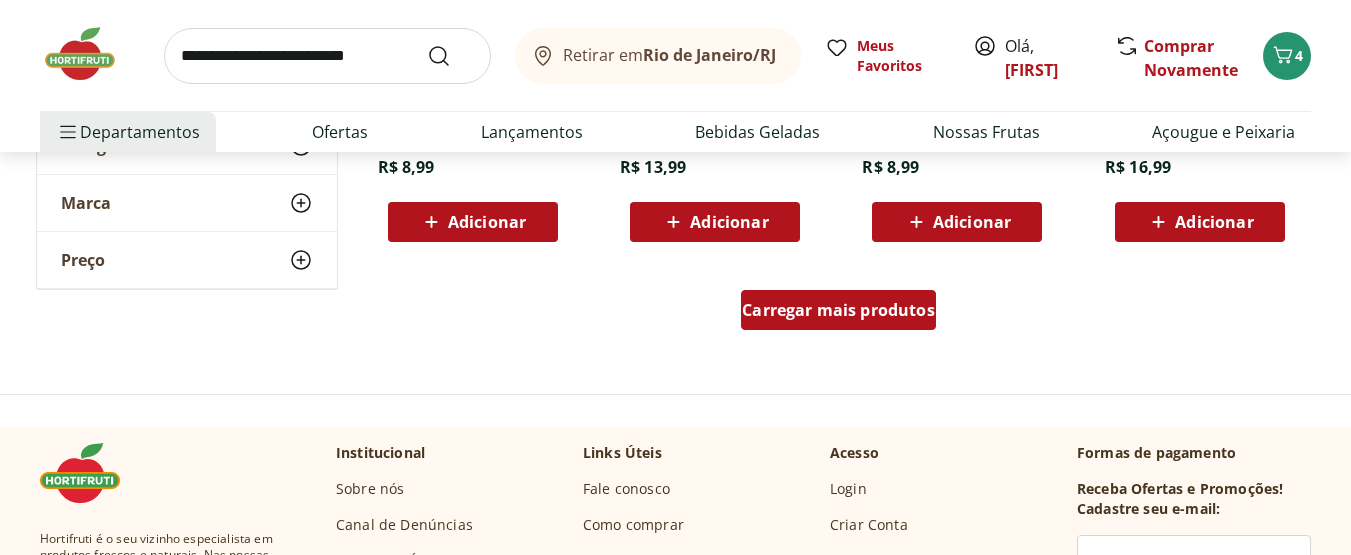 click on "Carregar mais produtos" at bounding box center (838, 310) 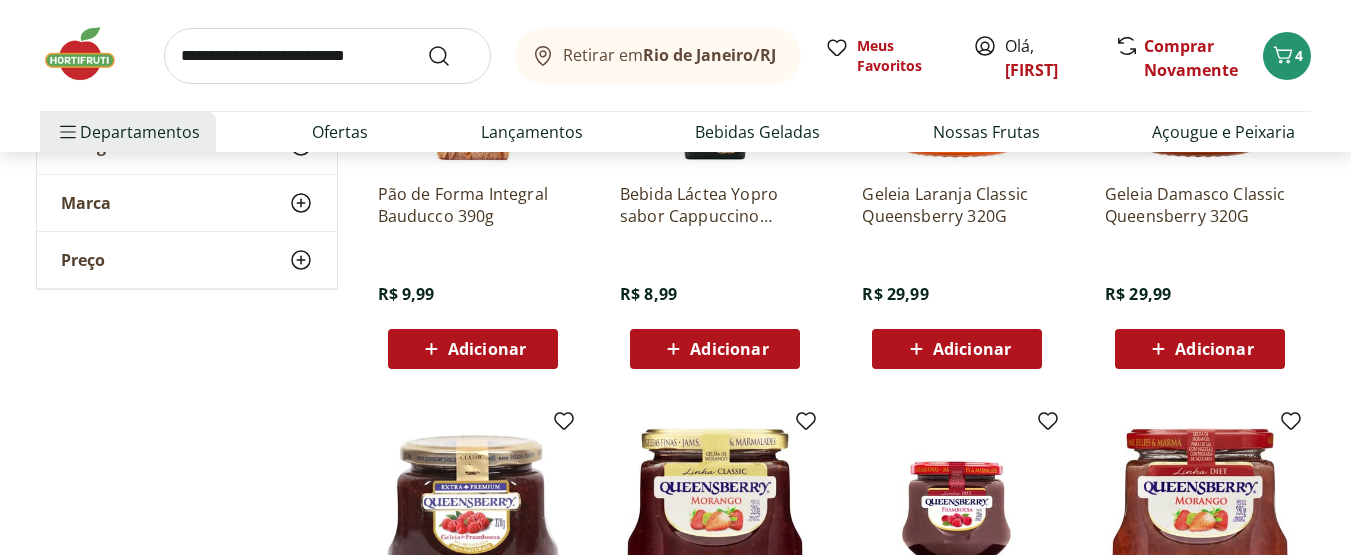 scroll, scrollTop: 8200, scrollLeft: 0, axis: vertical 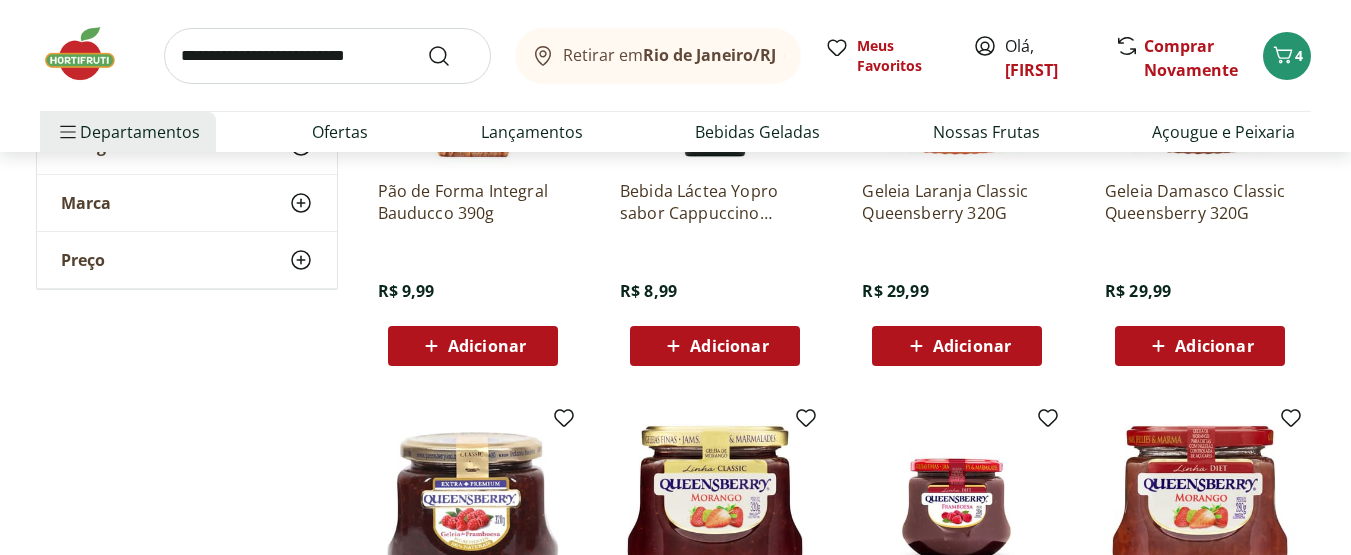 click on "Adicionar" at bounding box center [487, 346] 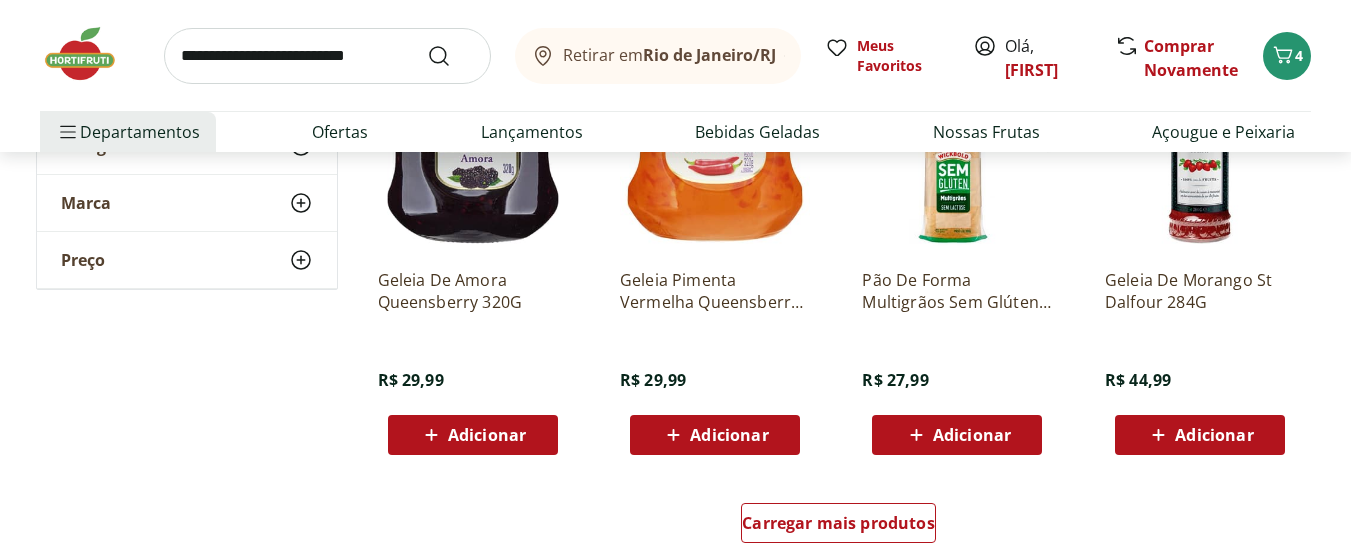 scroll, scrollTop: 9100, scrollLeft: 0, axis: vertical 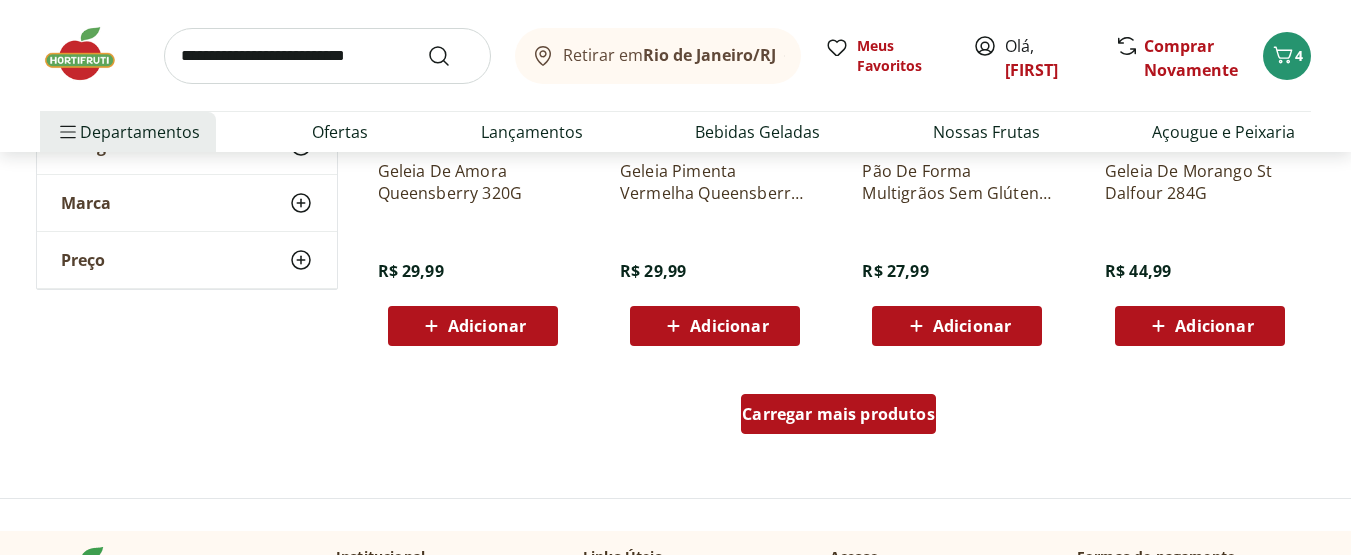 click on "Carregar mais produtos" at bounding box center (838, 414) 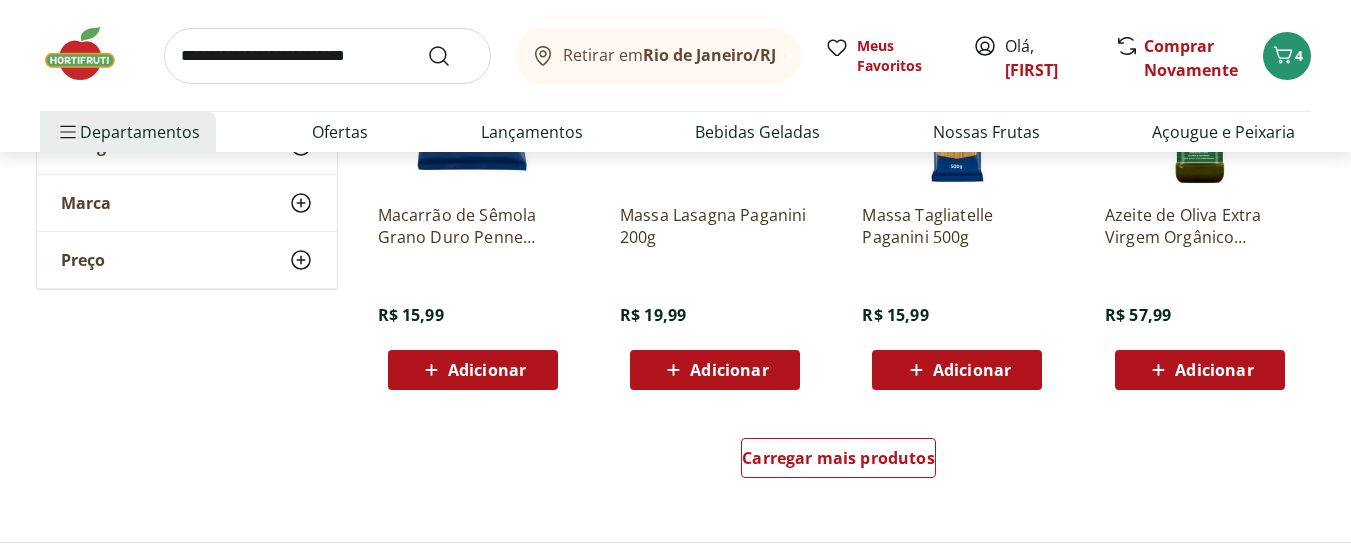 scroll, scrollTop: 10300, scrollLeft: 0, axis: vertical 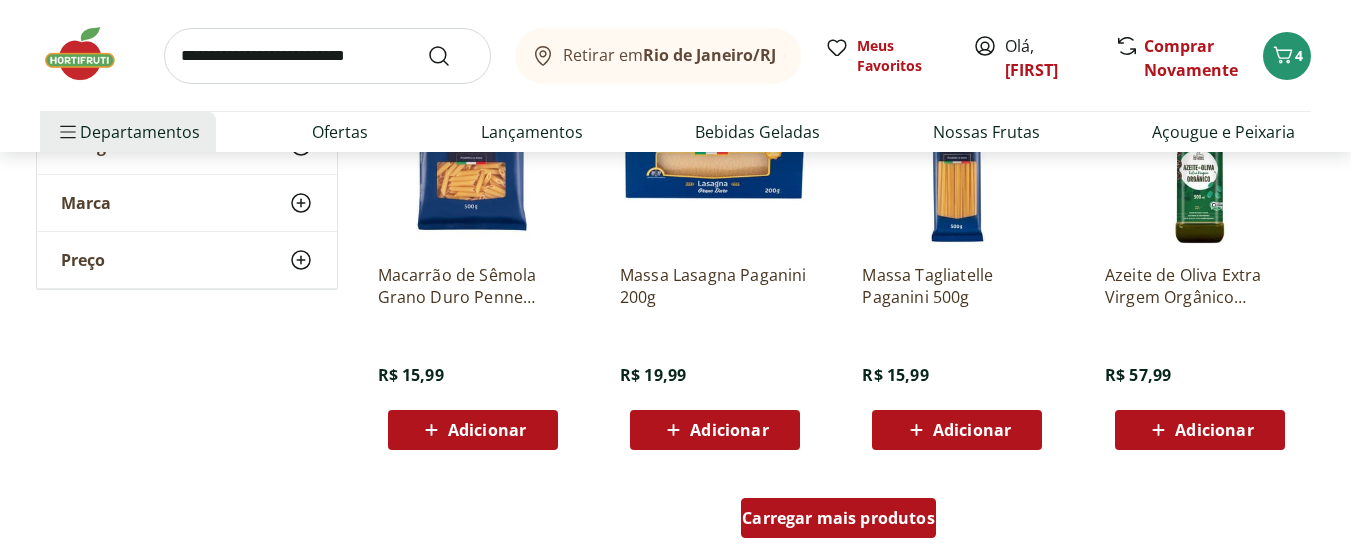 click on "Carregar mais produtos" at bounding box center [838, 518] 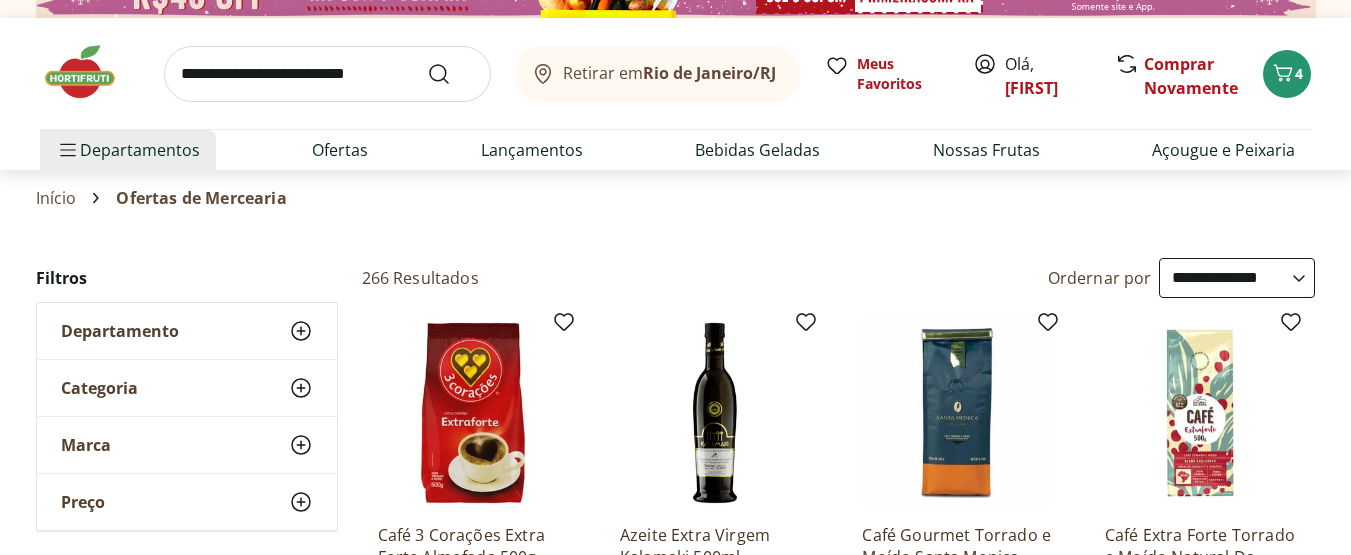 scroll, scrollTop: 0, scrollLeft: 0, axis: both 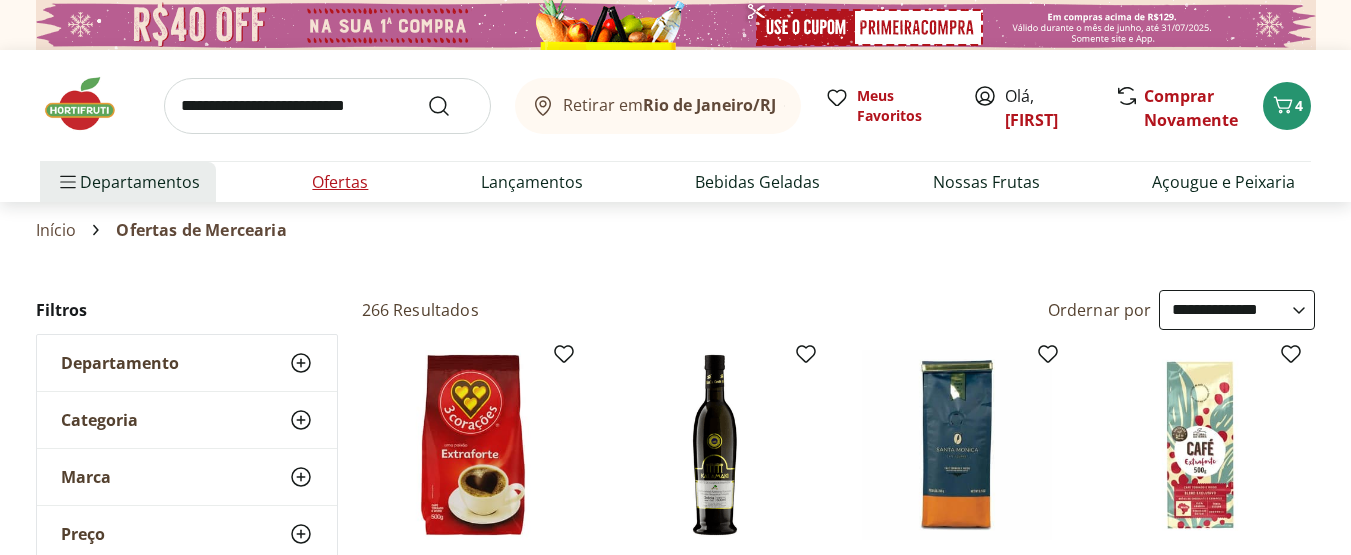 click on "Ofertas" at bounding box center (340, 182) 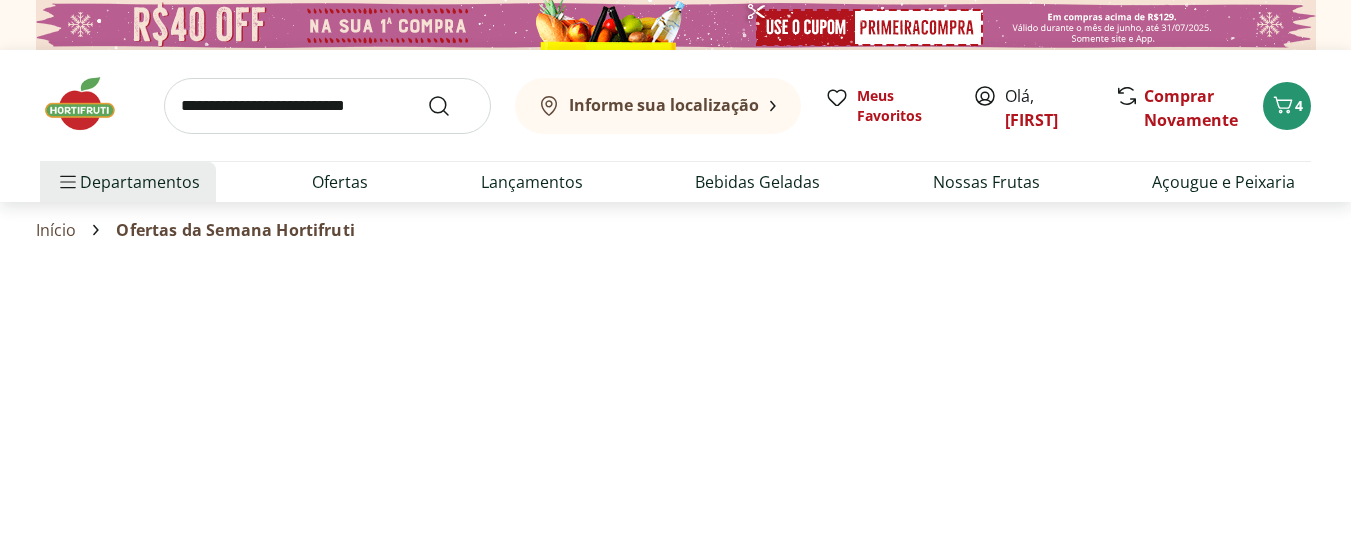 select on "**********" 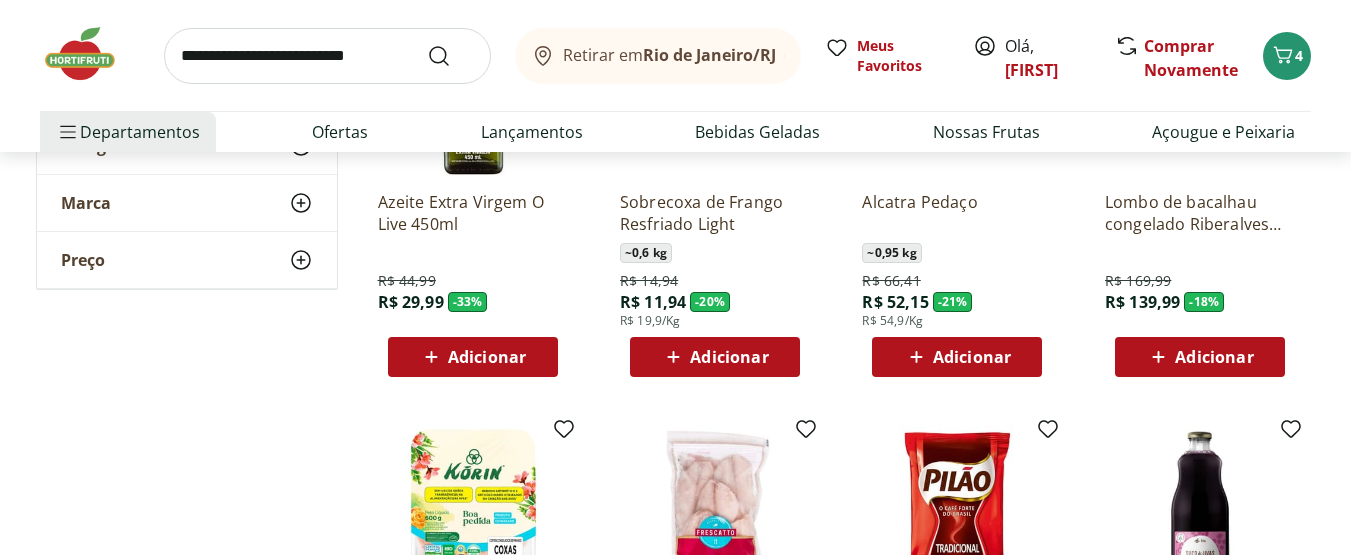 scroll, scrollTop: 400, scrollLeft: 0, axis: vertical 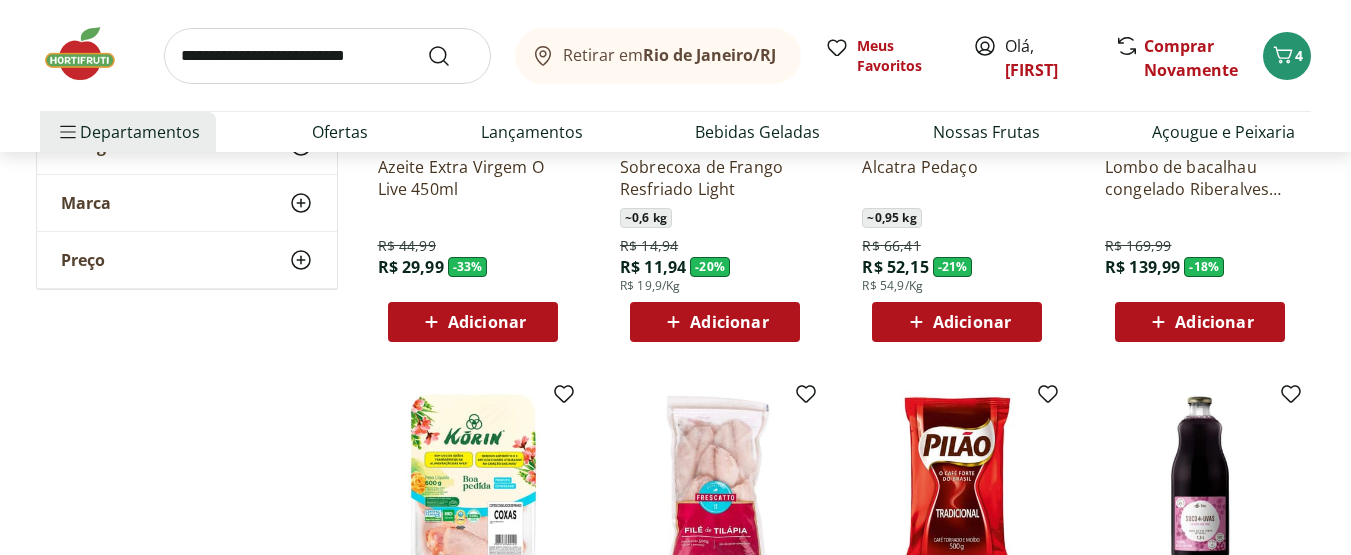 click on "Adicionar" at bounding box center (487, 322) 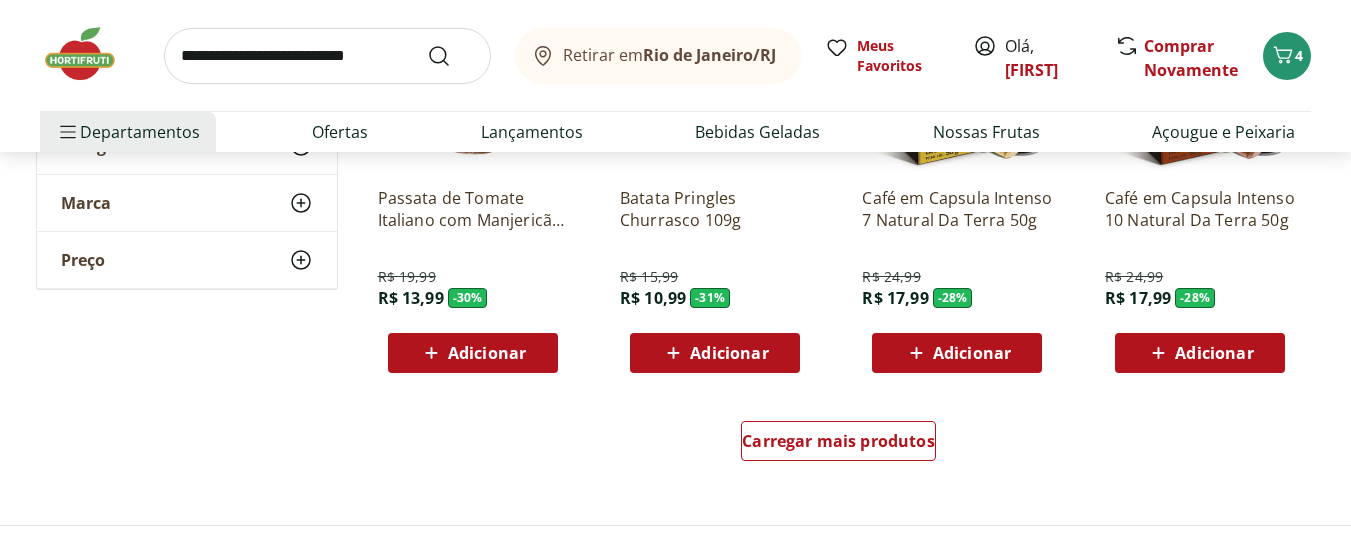 scroll, scrollTop: 1500, scrollLeft: 0, axis: vertical 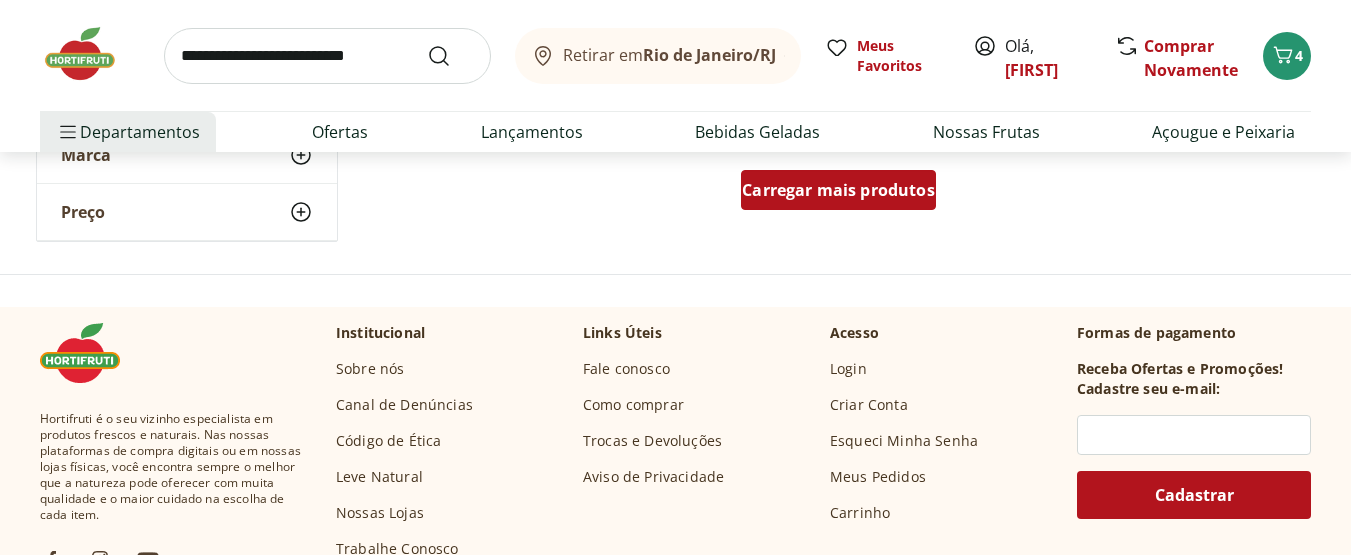 click on "Carregar mais produtos" at bounding box center [838, 190] 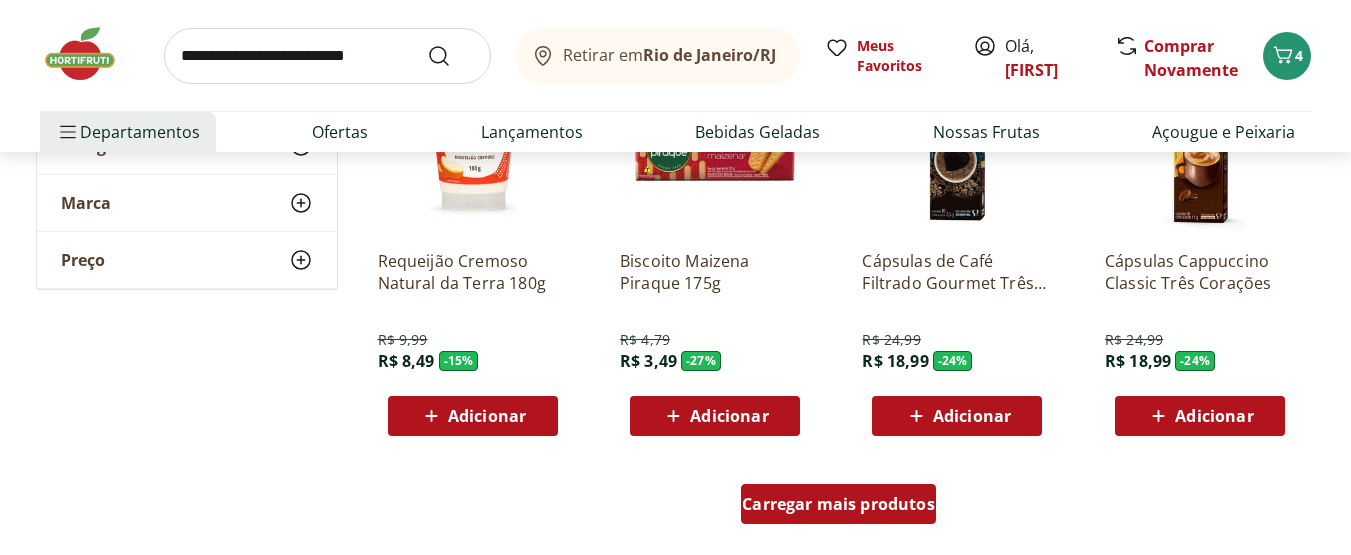 scroll, scrollTop: 2500, scrollLeft: 0, axis: vertical 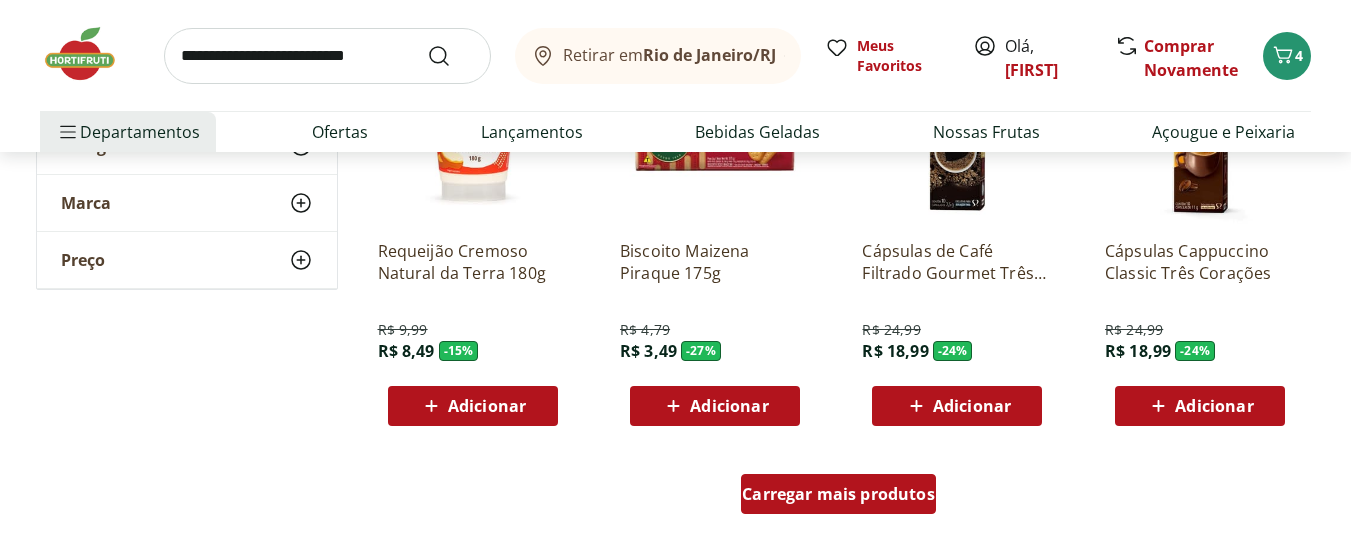 click on "Carregar mais produtos" at bounding box center [838, 494] 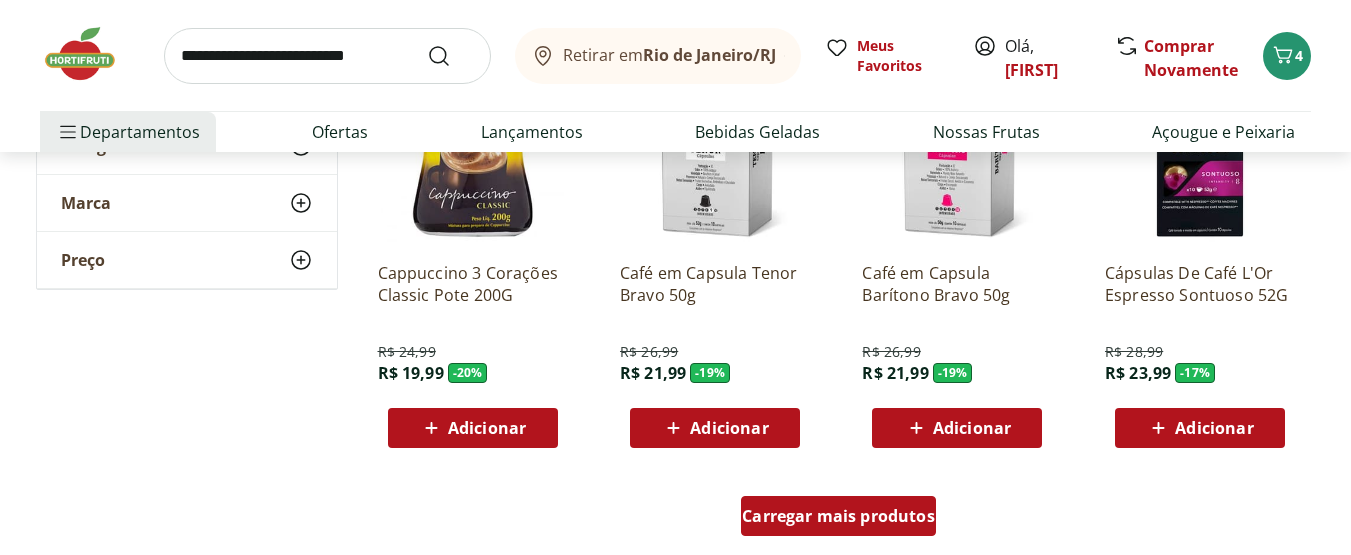 scroll, scrollTop: 3800, scrollLeft: 0, axis: vertical 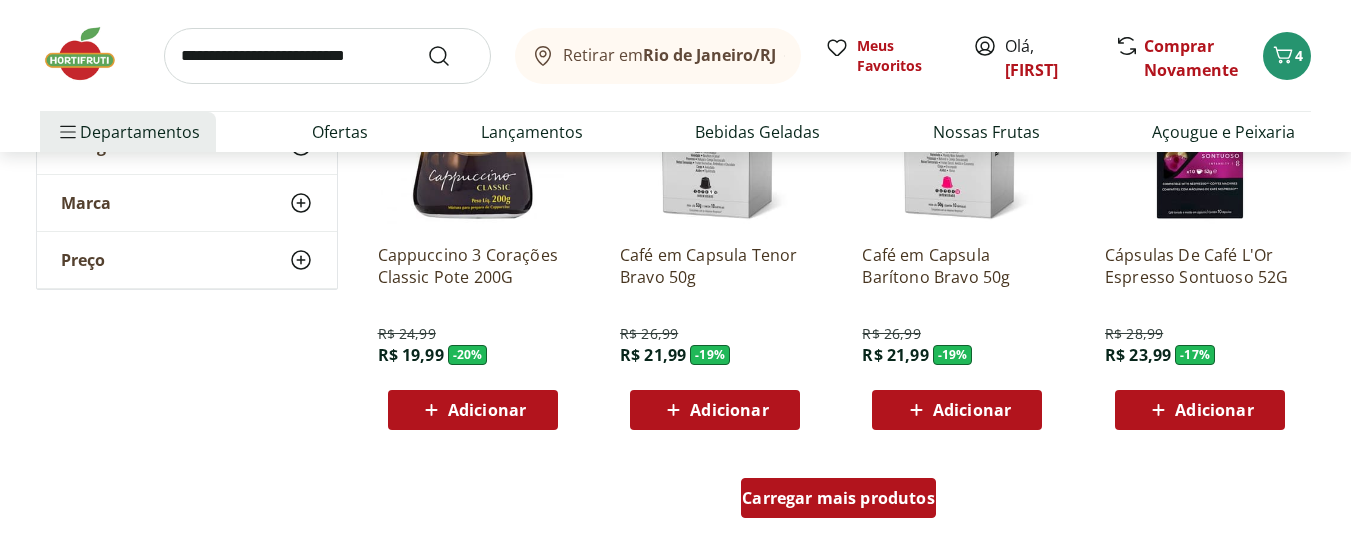 click on "Carregar mais produtos" at bounding box center [838, 498] 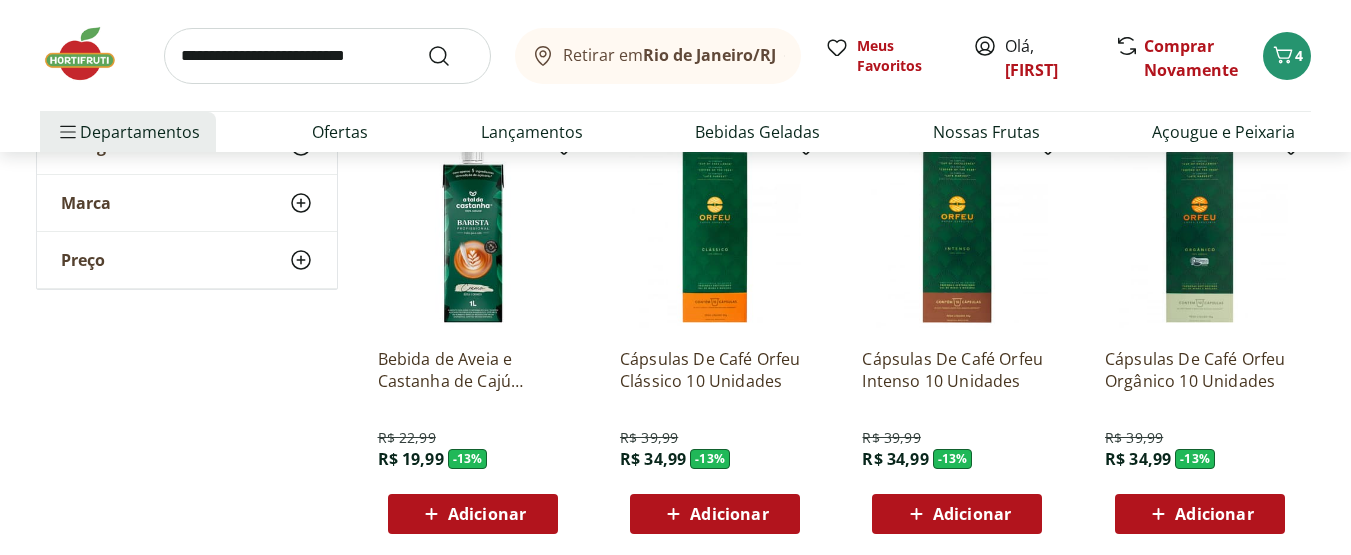 scroll, scrollTop: 5400, scrollLeft: 0, axis: vertical 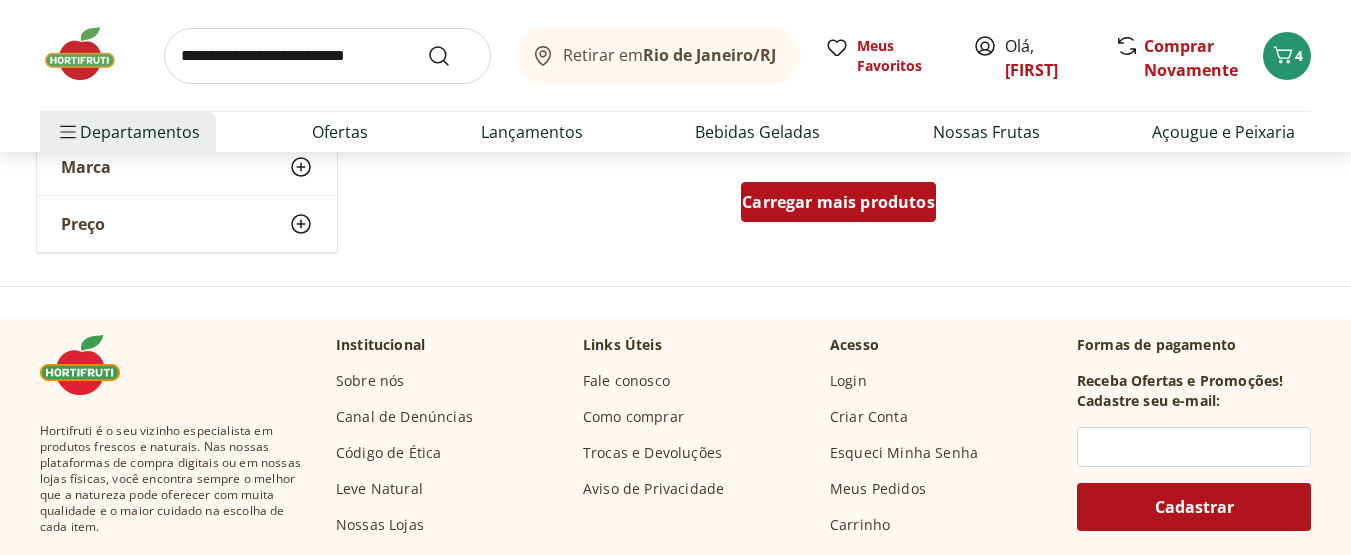 click on "Carregar mais produtos" at bounding box center [838, 202] 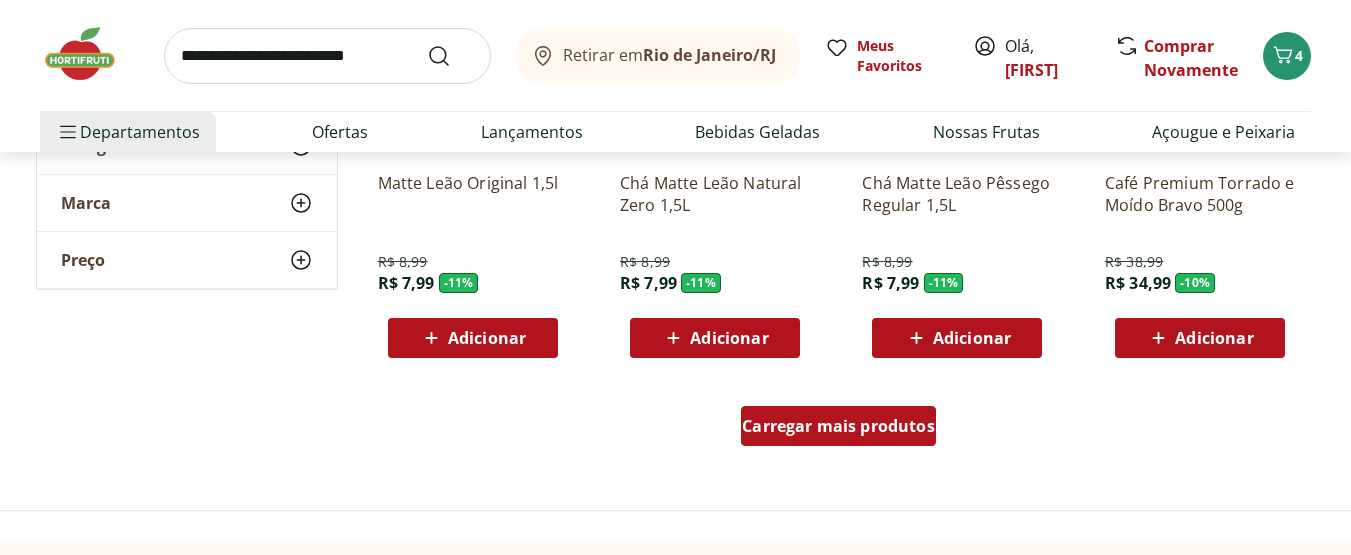 scroll, scrollTop: 6600, scrollLeft: 0, axis: vertical 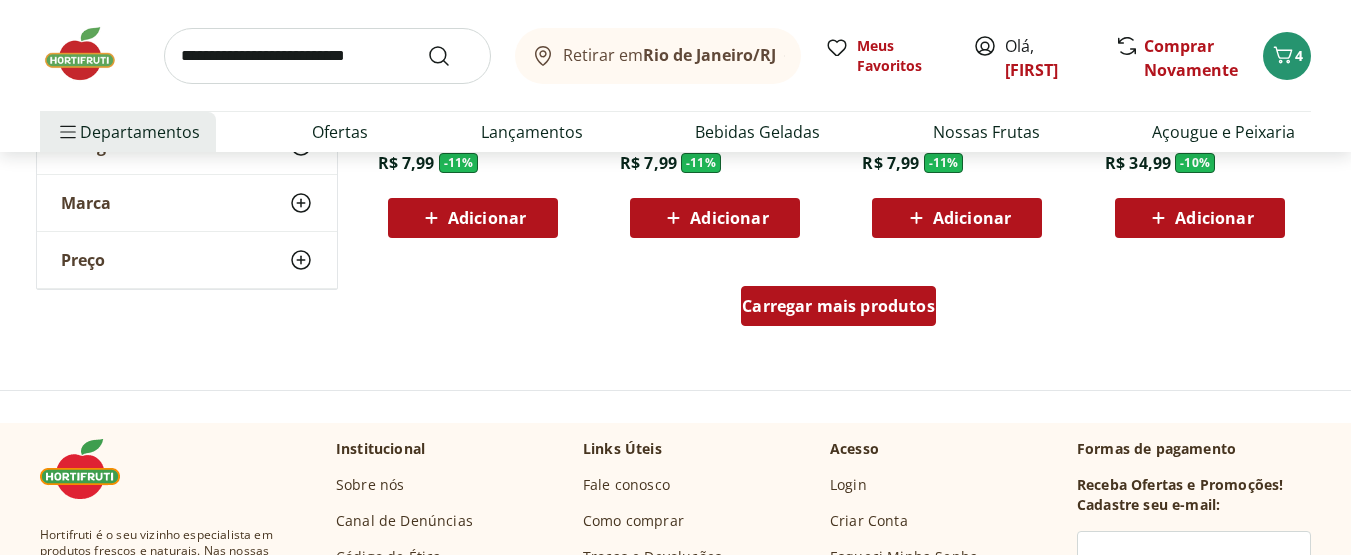 click on "Carregar mais produtos" at bounding box center (838, 306) 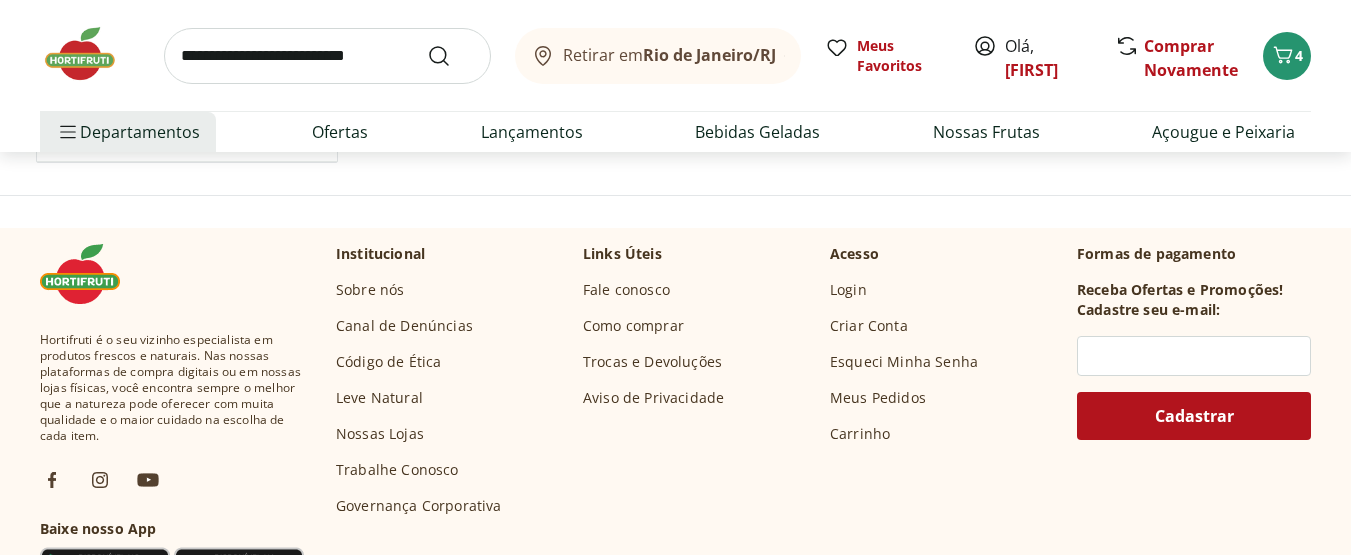 scroll, scrollTop: 8100, scrollLeft: 0, axis: vertical 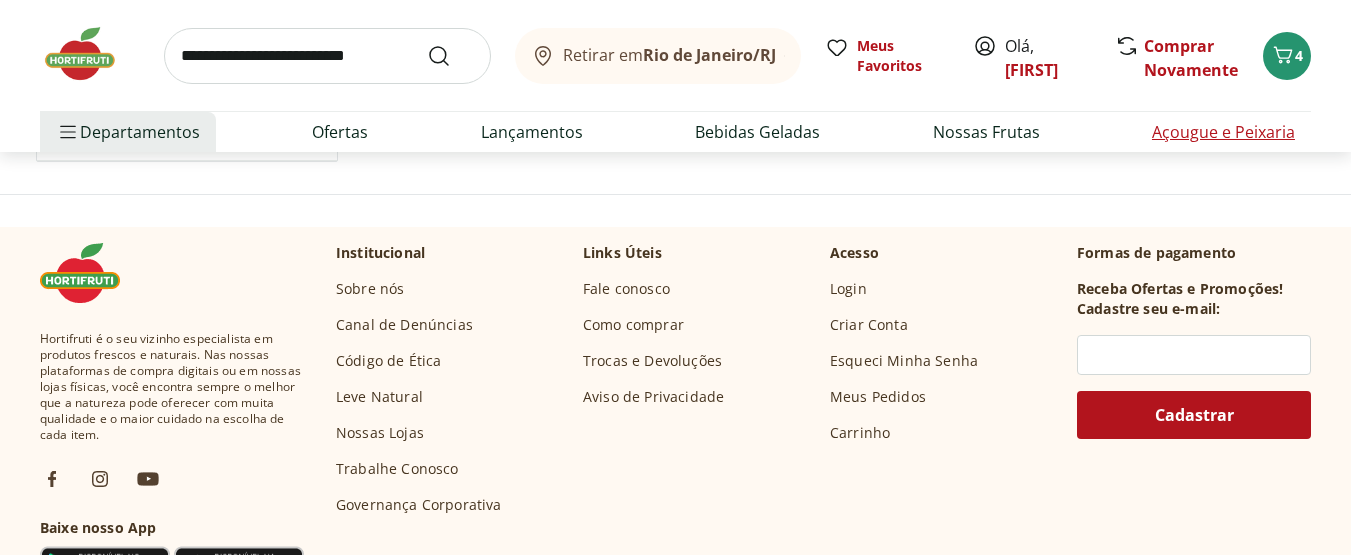 click on "Açougue e Peixaria" at bounding box center [1223, 132] 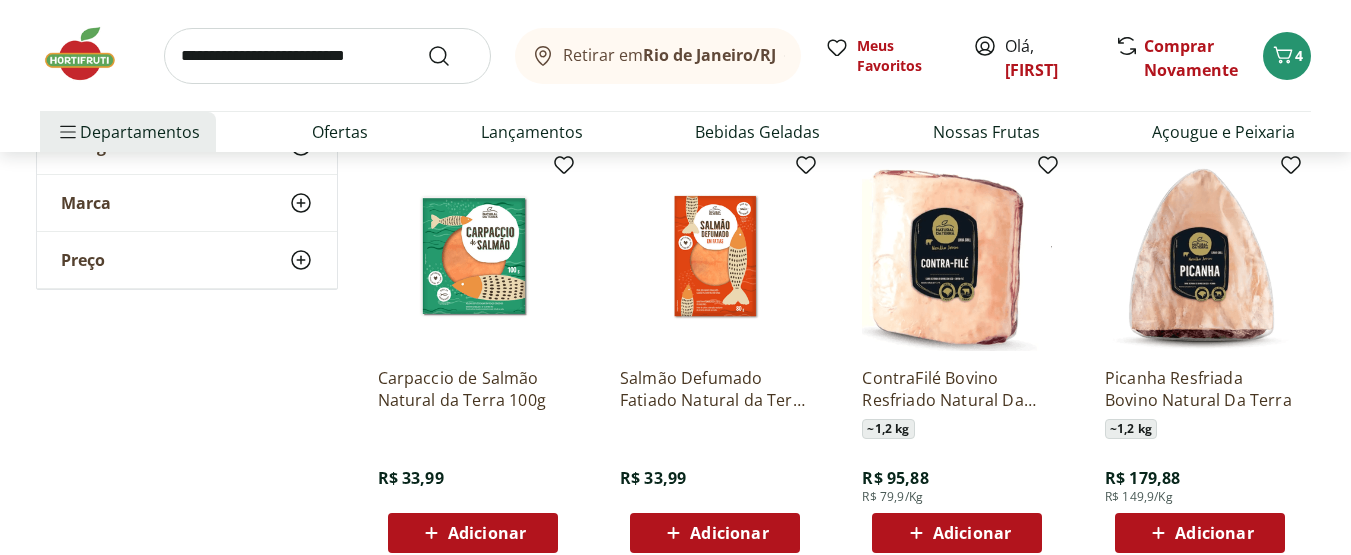 scroll, scrollTop: 1300, scrollLeft: 0, axis: vertical 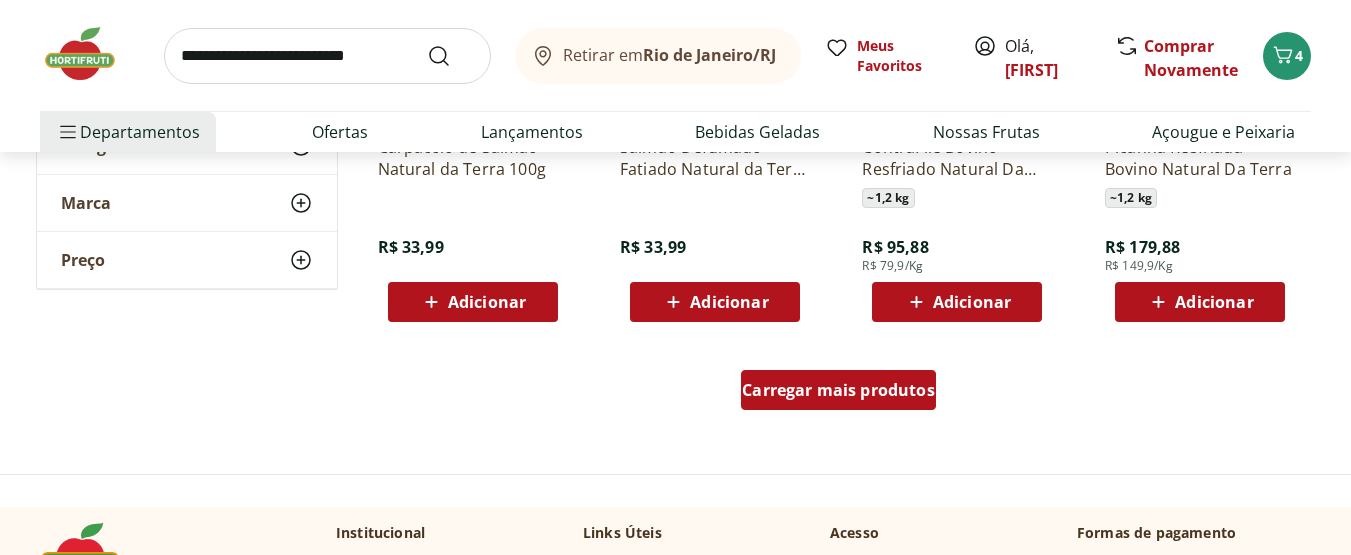 click on "Carregar mais produtos" at bounding box center (838, 390) 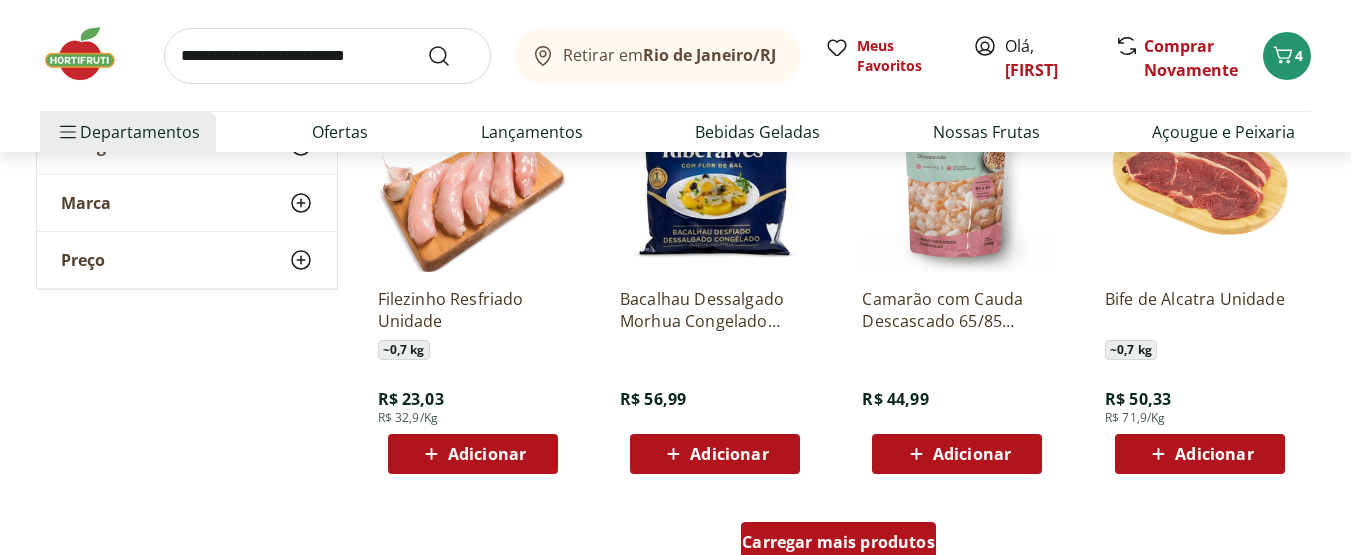 scroll, scrollTop: 2500, scrollLeft: 0, axis: vertical 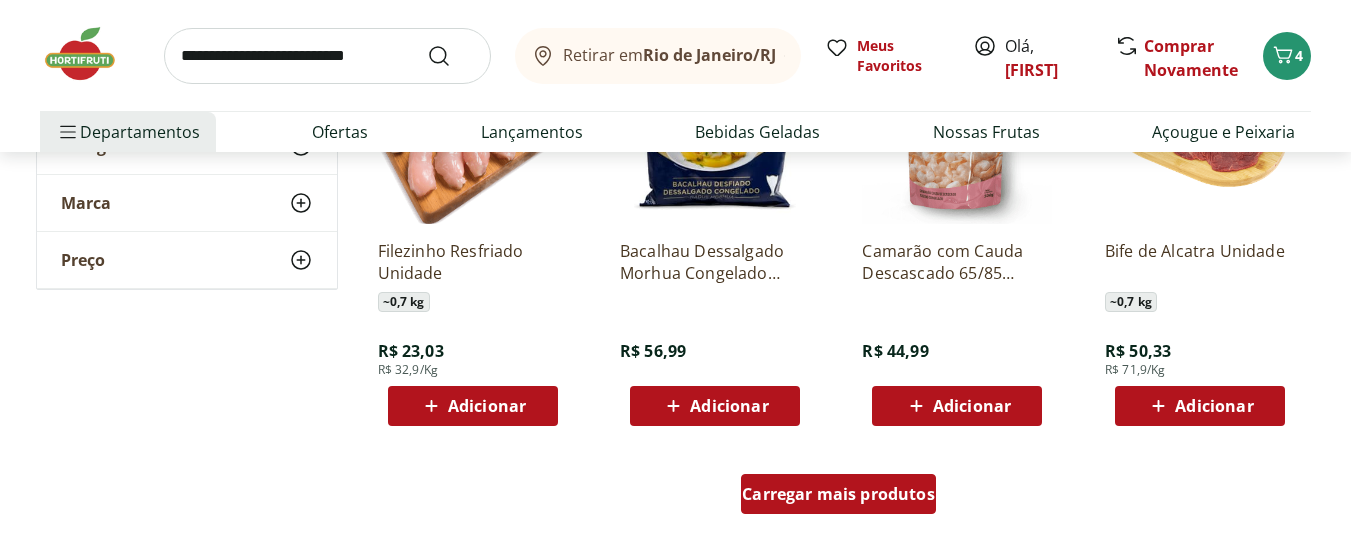 click on "Carregar mais produtos" at bounding box center [838, 494] 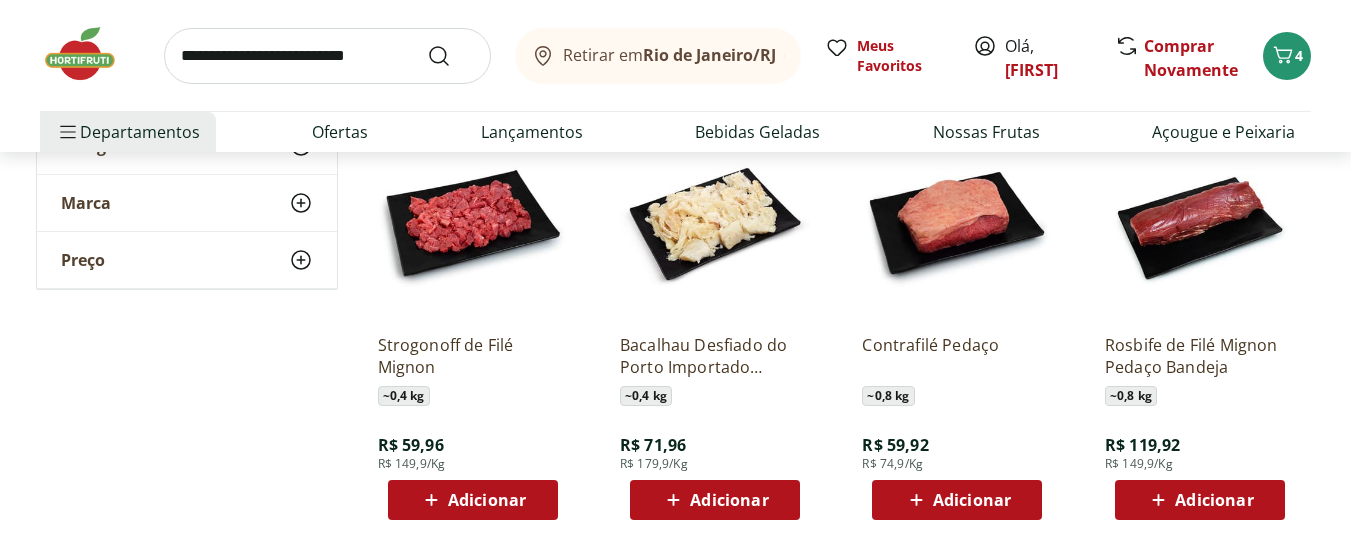 scroll, scrollTop: 3800, scrollLeft: 0, axis: vertical 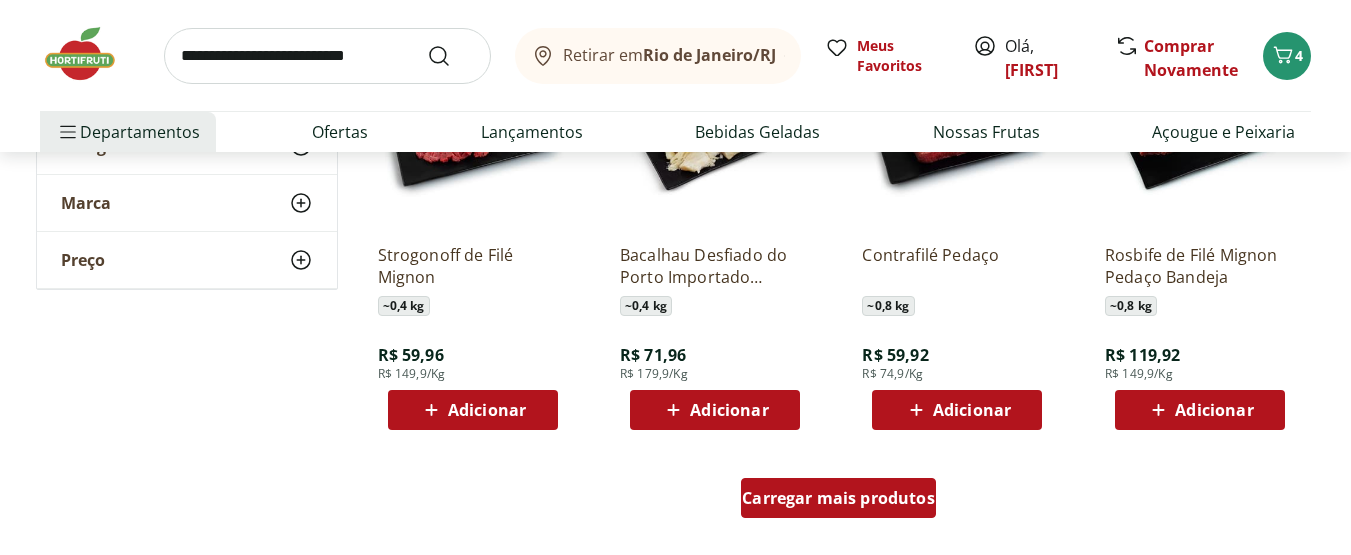 click on "Carregar mais produtos" at bounding box center [838, 498] 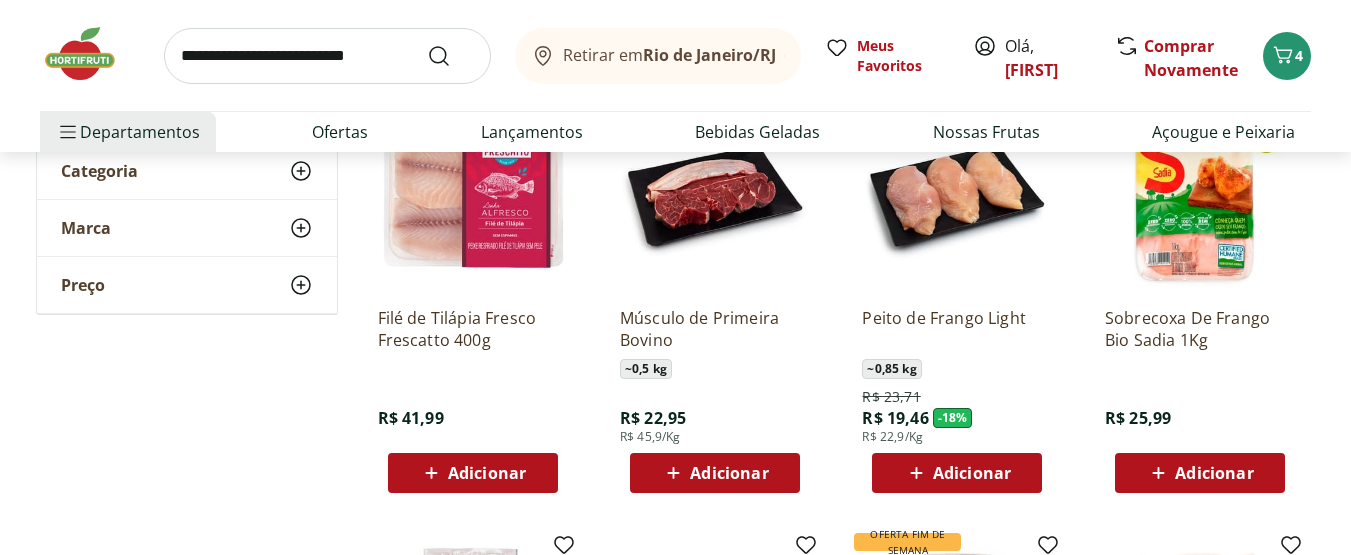 scroll, scrollTop: 0, scrollLeft: 0, axis: both 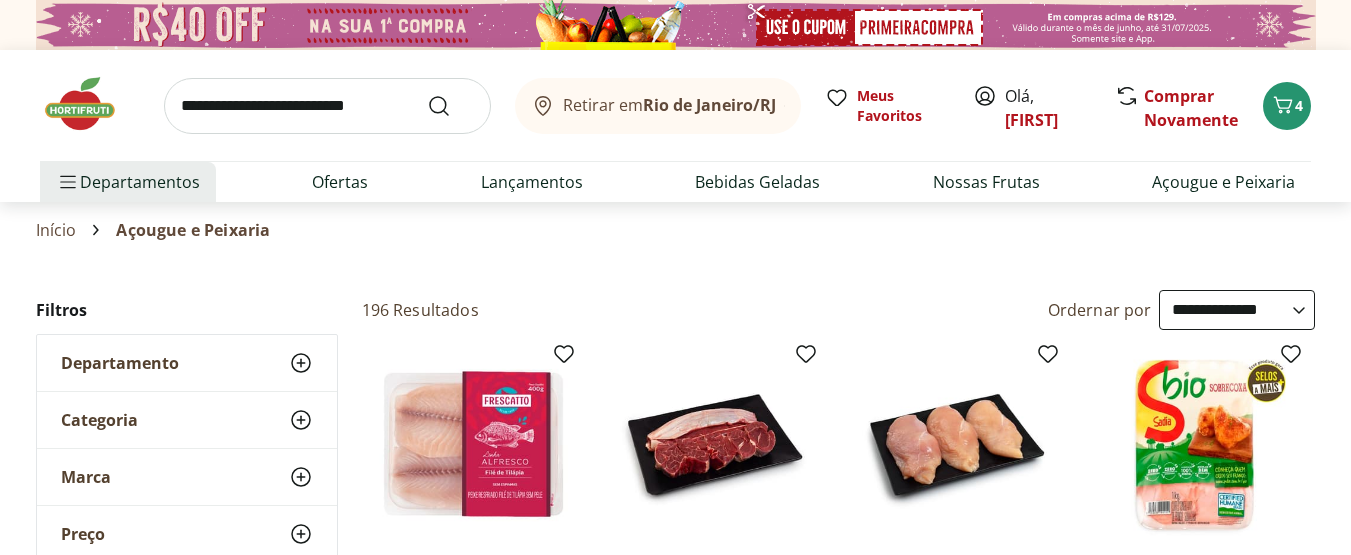 click on "Departamento" at bounding box center (120, 363) 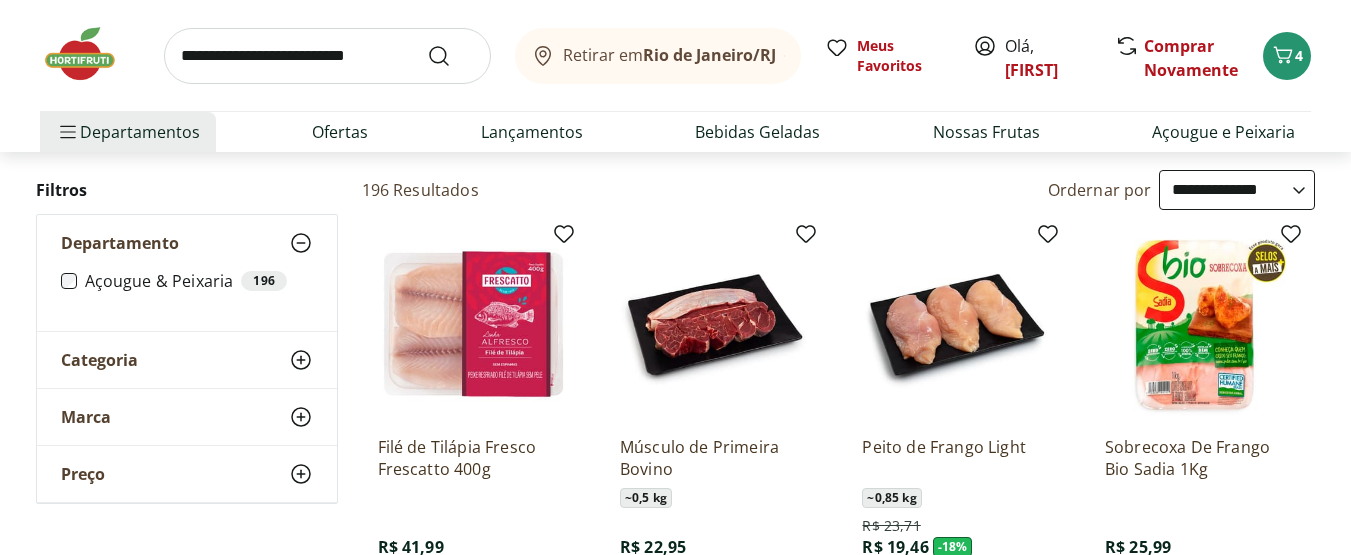 scroll, scrollTop: 0, scrollLeft: 0, axis: both 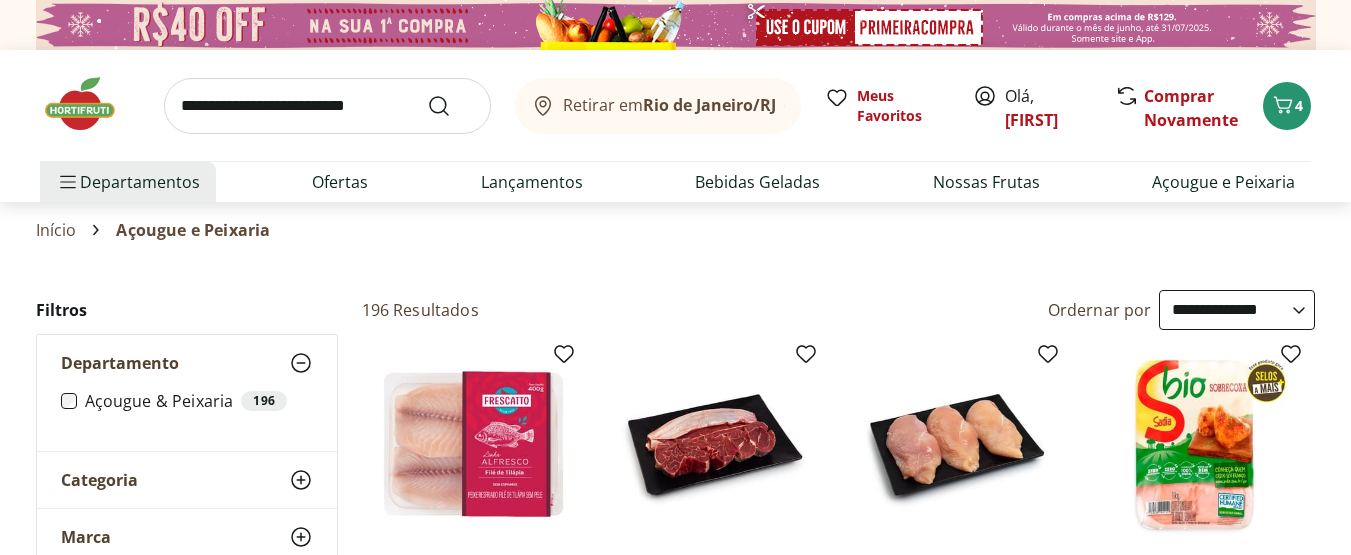 click 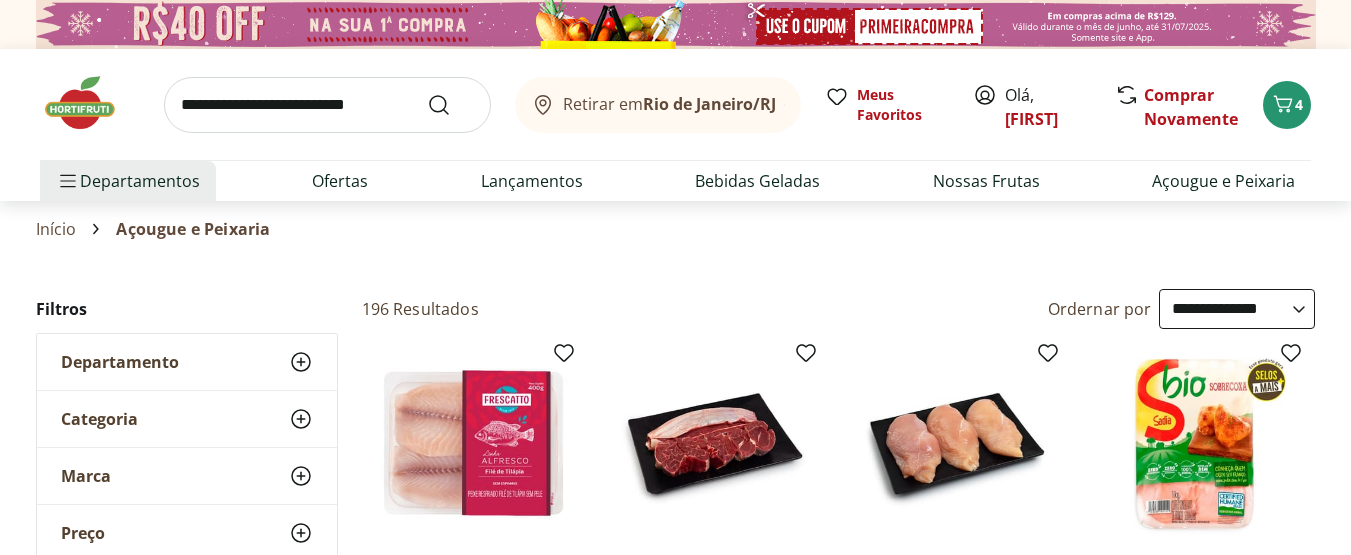 scroll, scrollTop: 0, scrollLeft: 0, axis: both 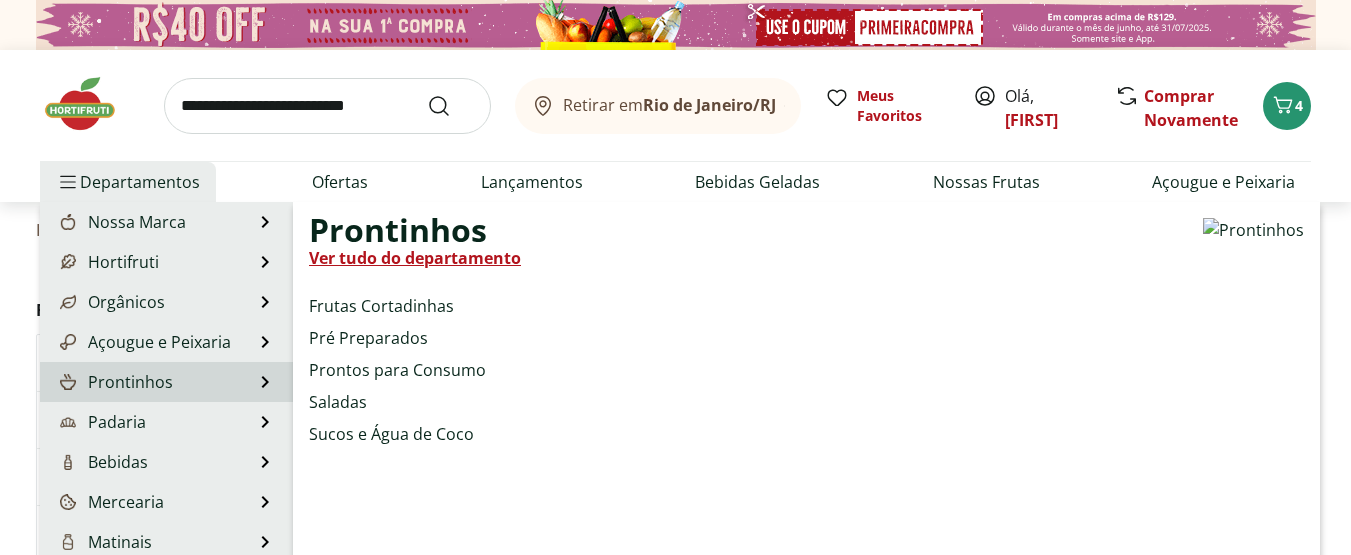 click on "Prontinhos" at bounding box center (114, 382) 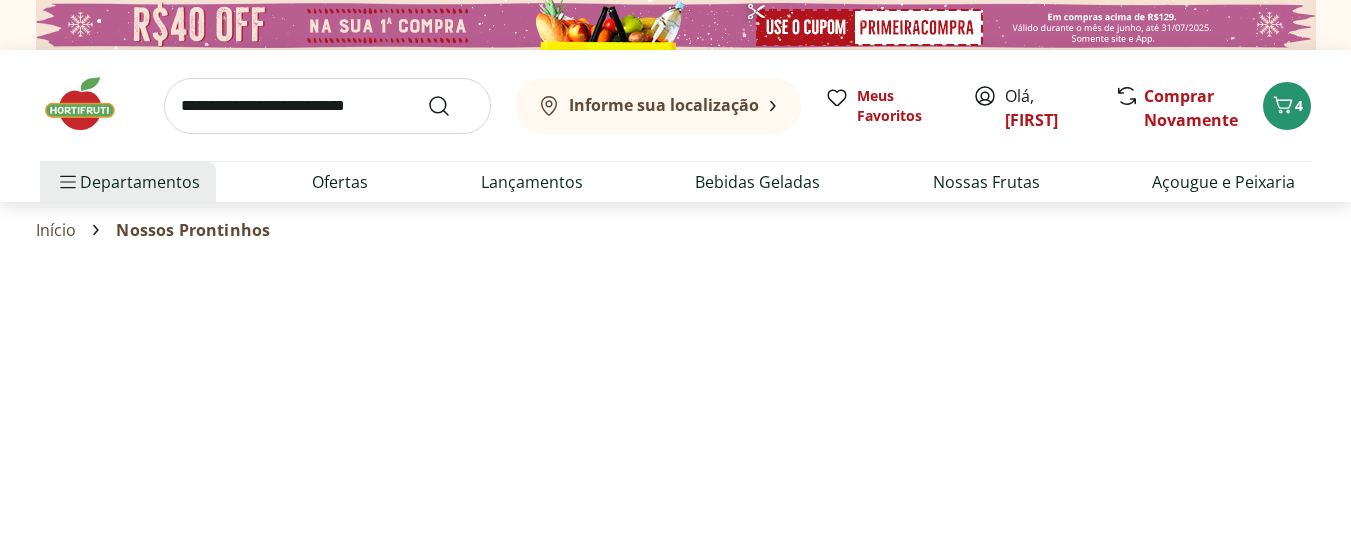 select on "**********" 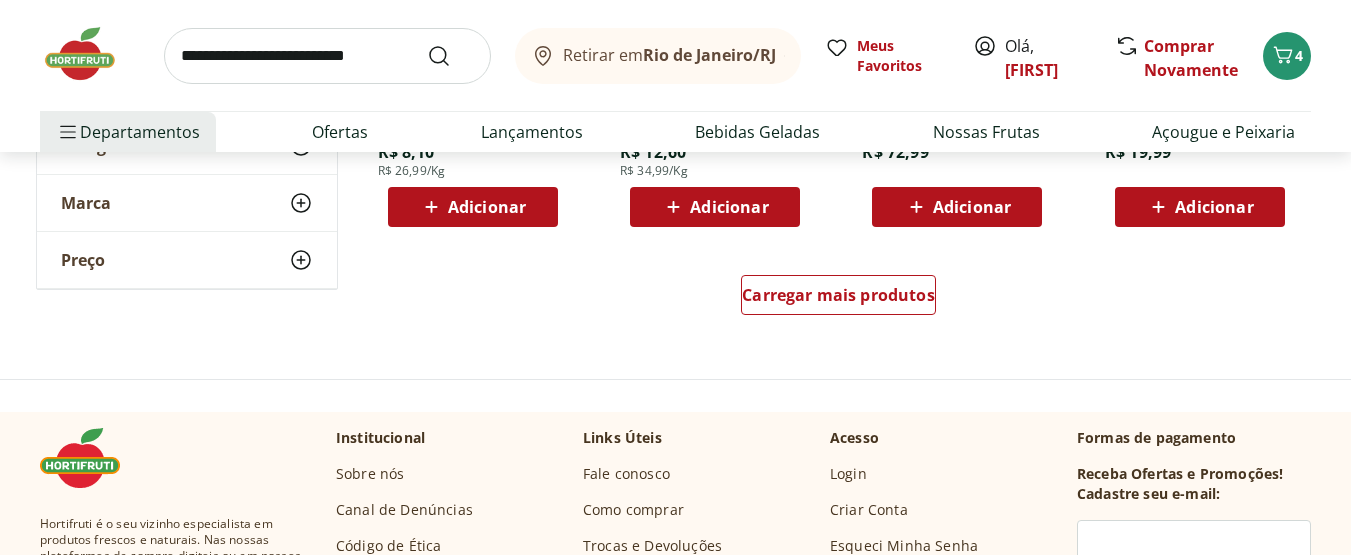 scroll, scrollTop: 1400, scrollLeft: 0, axis: vertical 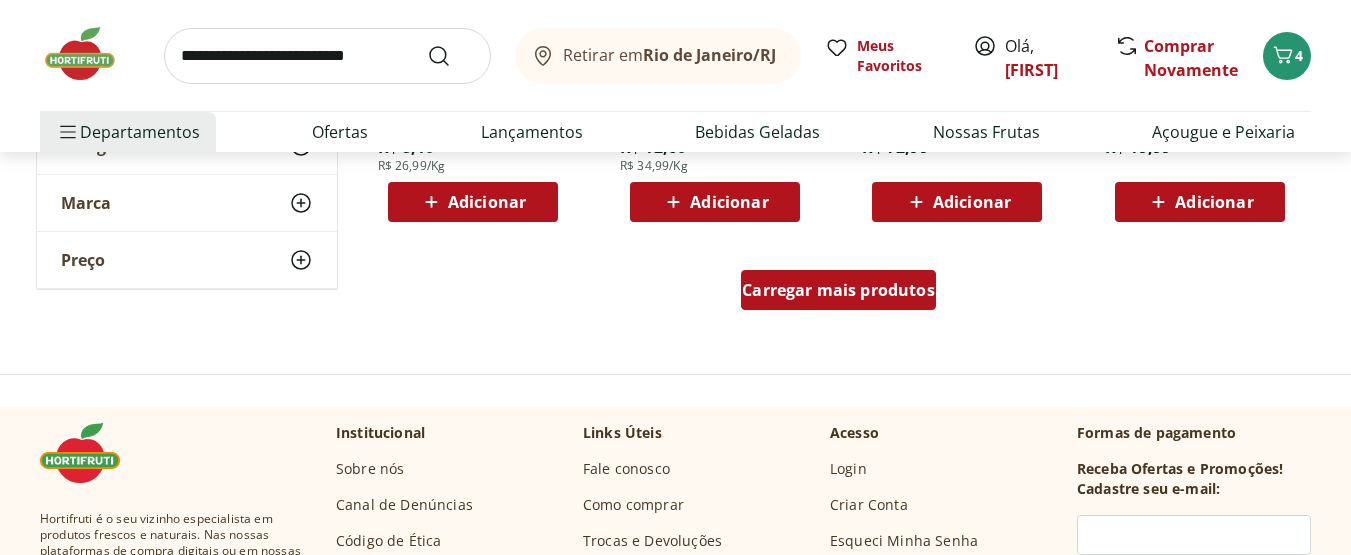 click on "Carregar mais produtos" at bounding box center [838, 290] 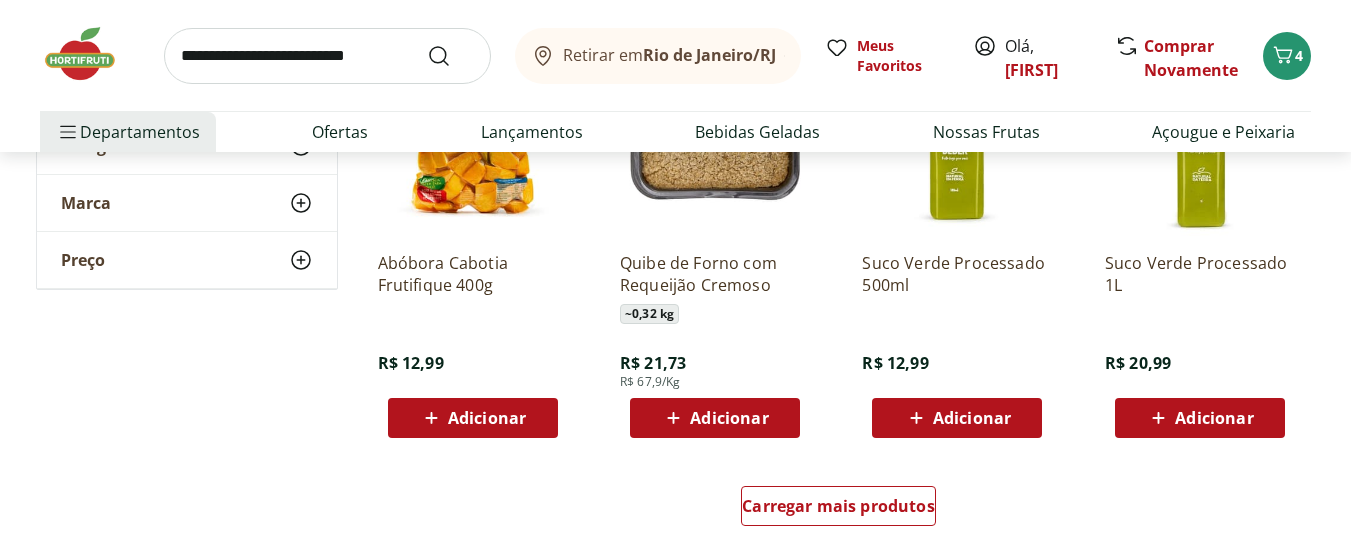 scroll, scrollTop: 2500, scrollLeft: 0, axis: vertical 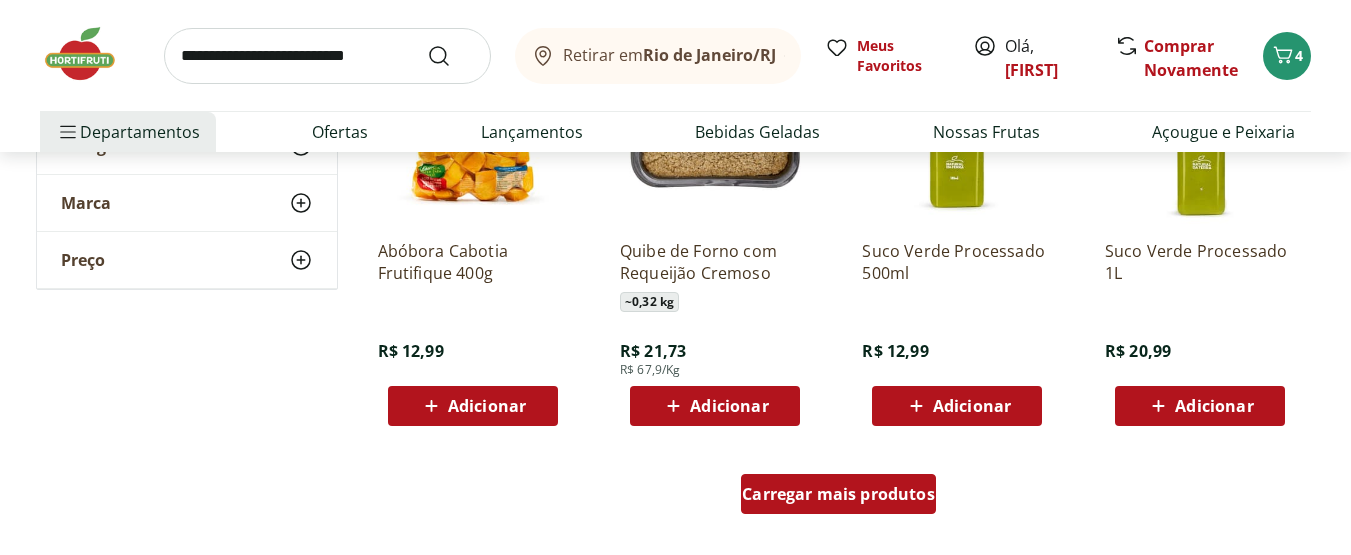 click on "Carregar mais produtos" at bounding box center [838, 494] 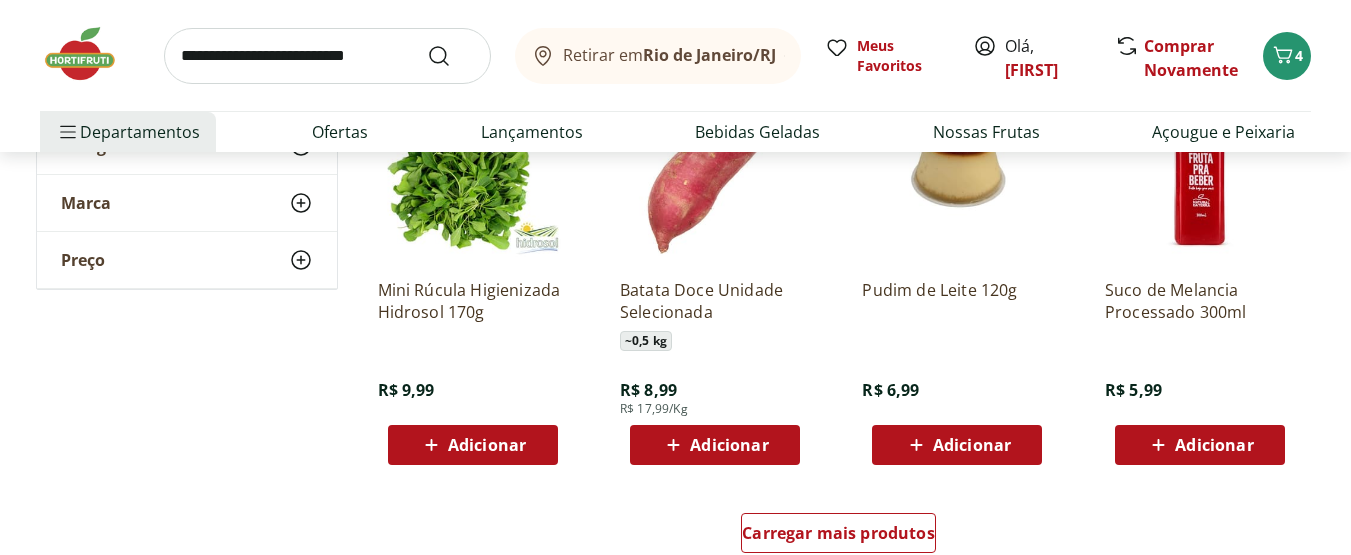 scroll, scrollTop: 3800, scrollLeft: 0, axis: vertical 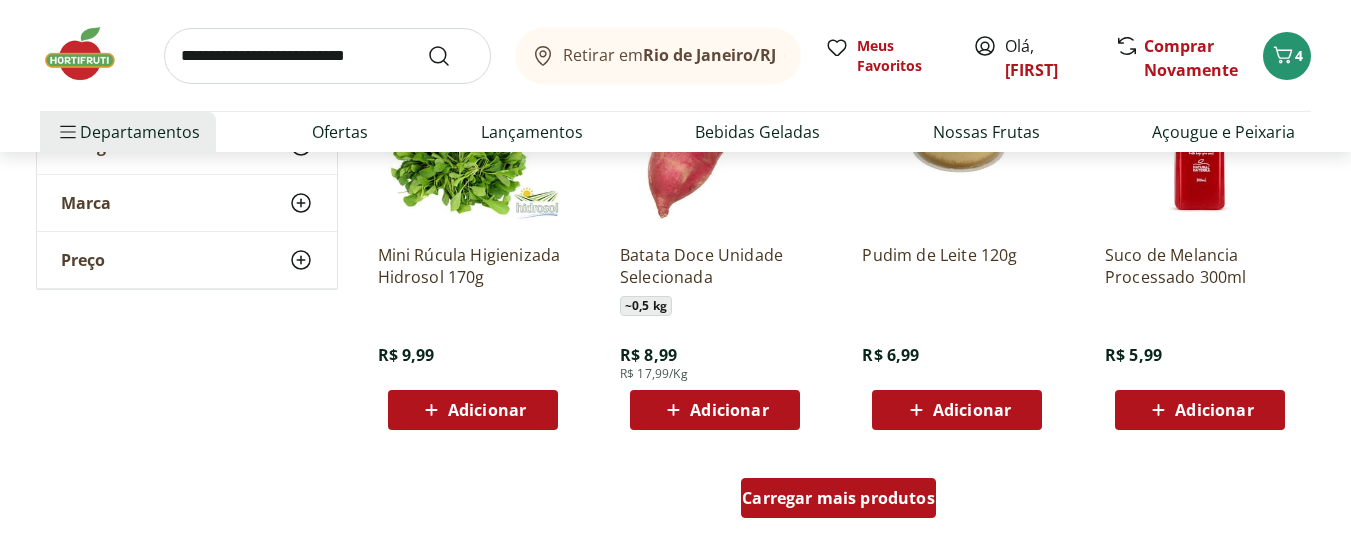 click on "Carregar mais produtos" at bounding box center (838, 498) 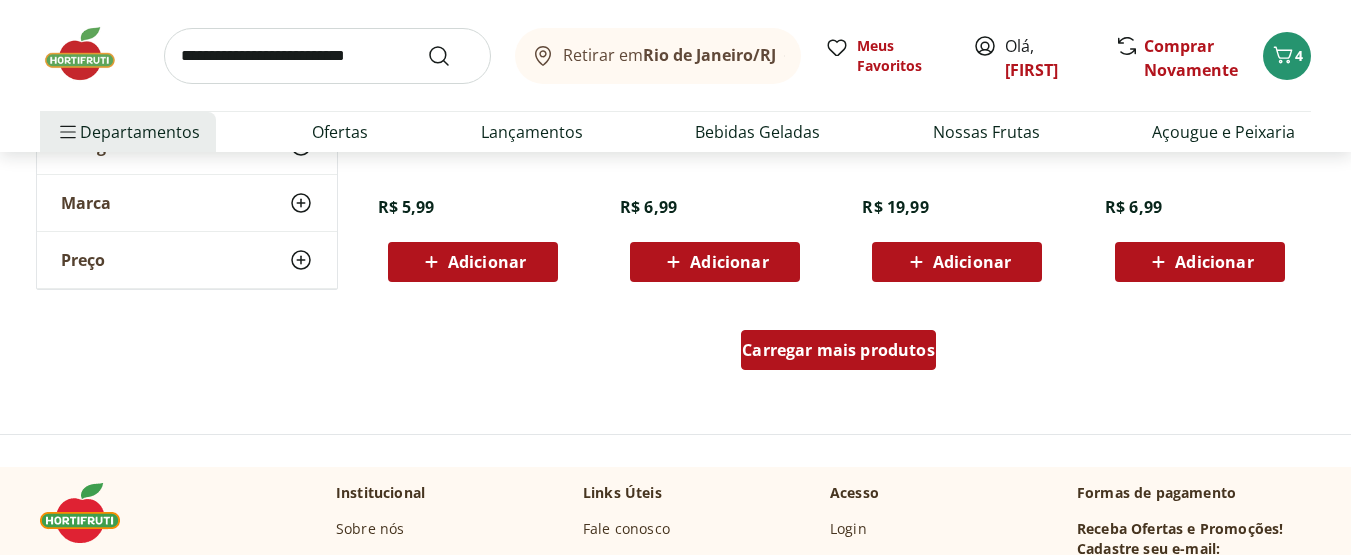 scroll, scrollTop: 5300, scrollLeft: 0, axis: vertical 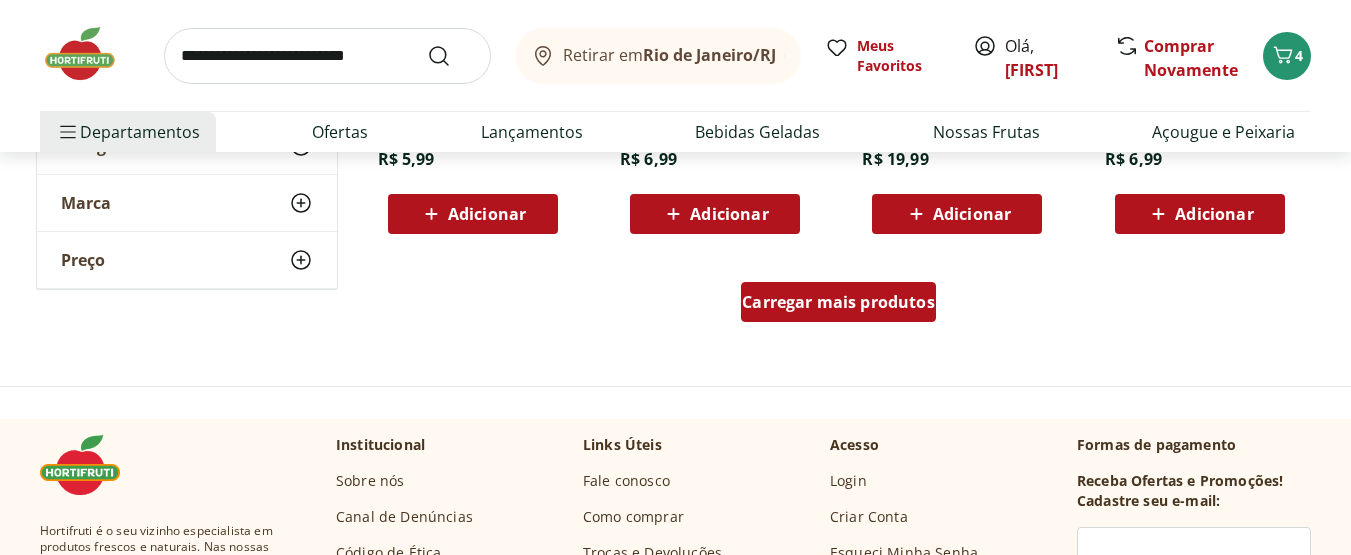 click on "Carregar mais produtos" at bounding box center [838, 302] 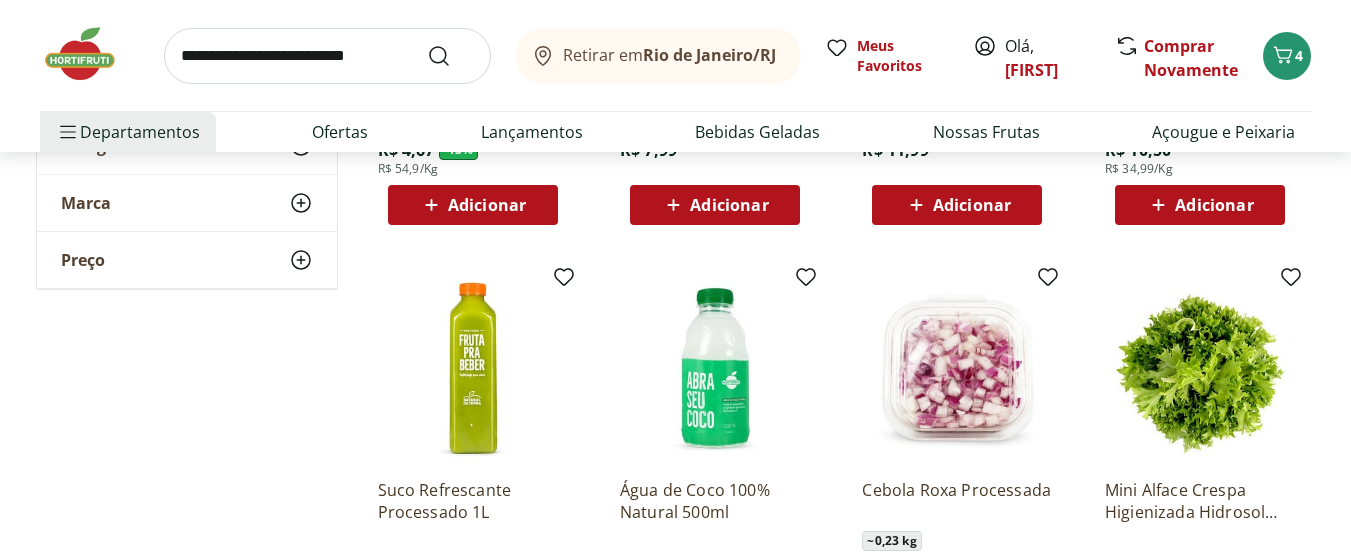 scroll, scrollTop: 2800, scrollLeft: 0, axis: vertical 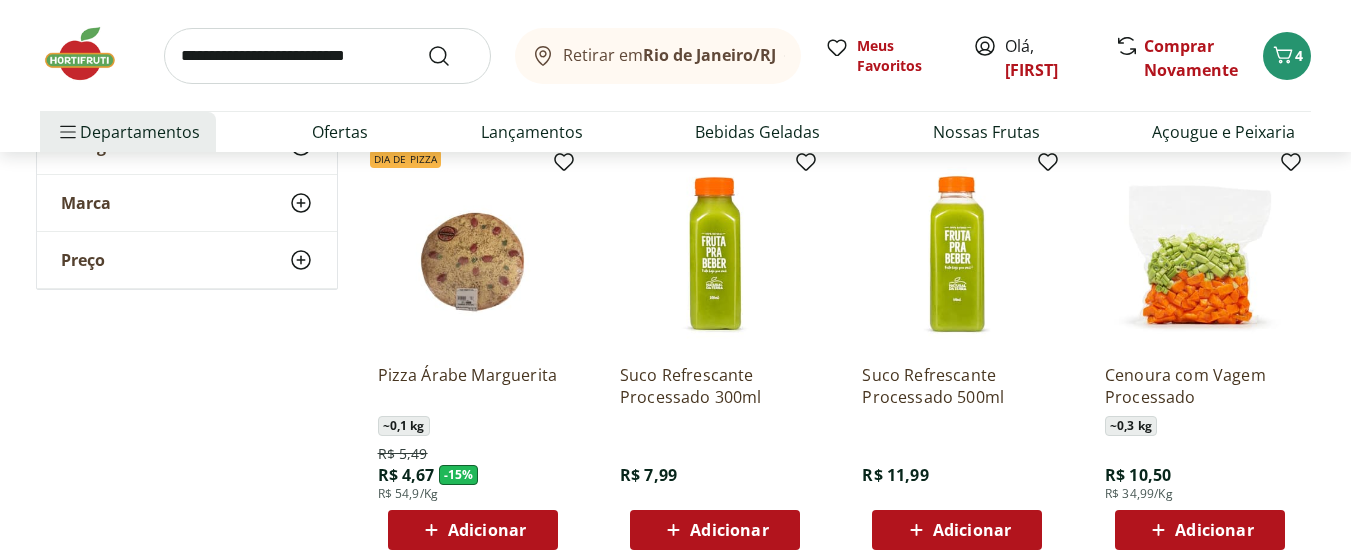 click at bounding box center [327, 56] 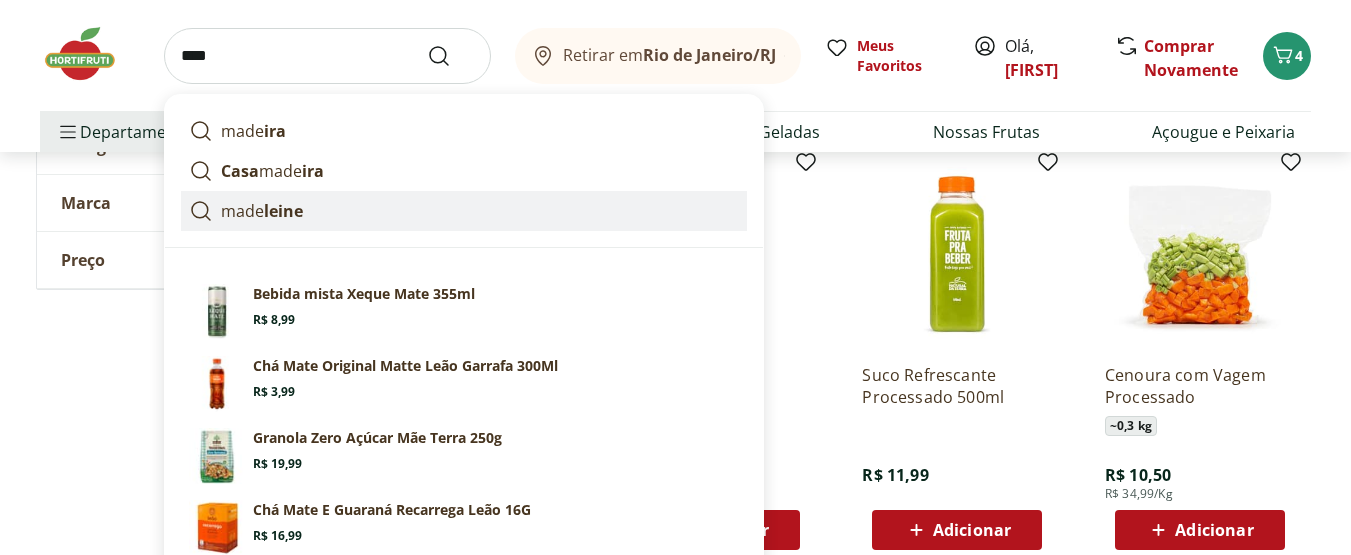 click on "made leine" at bounding box center (262, 211) 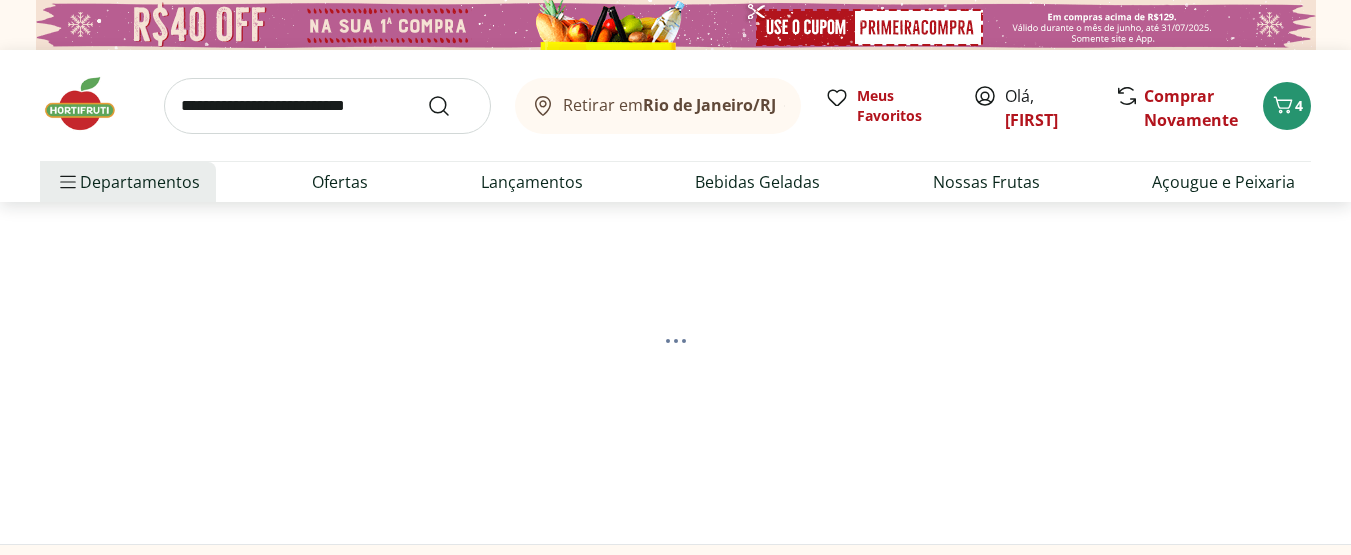 scroll, scrollTop: 0, scrollLeft: 0, axis: both 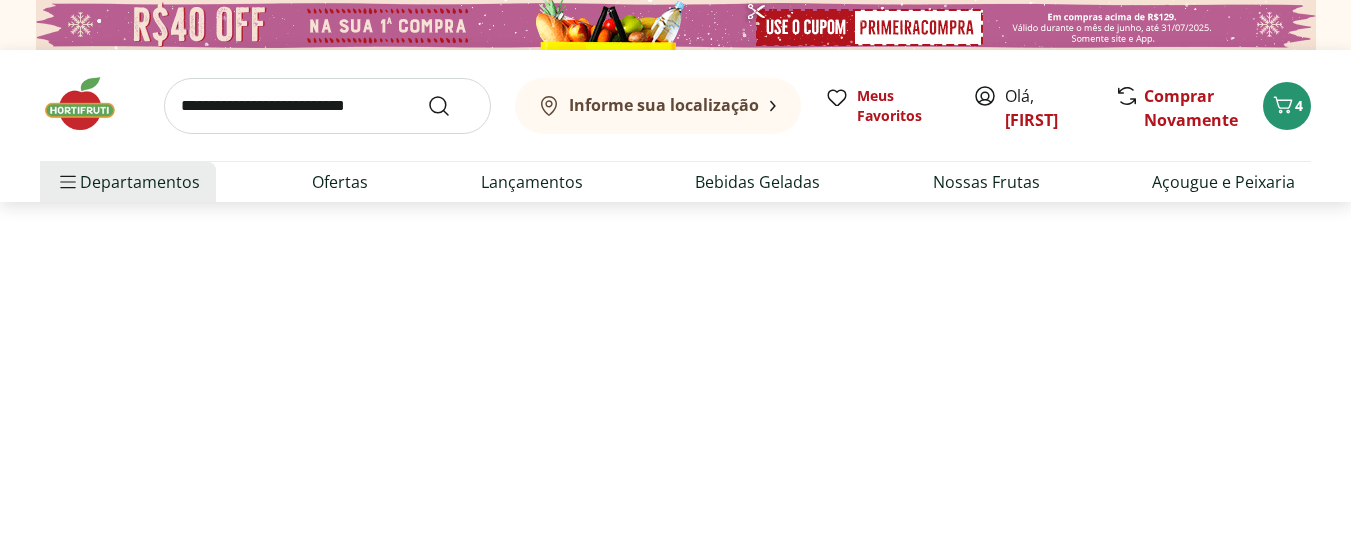 select on "**********" 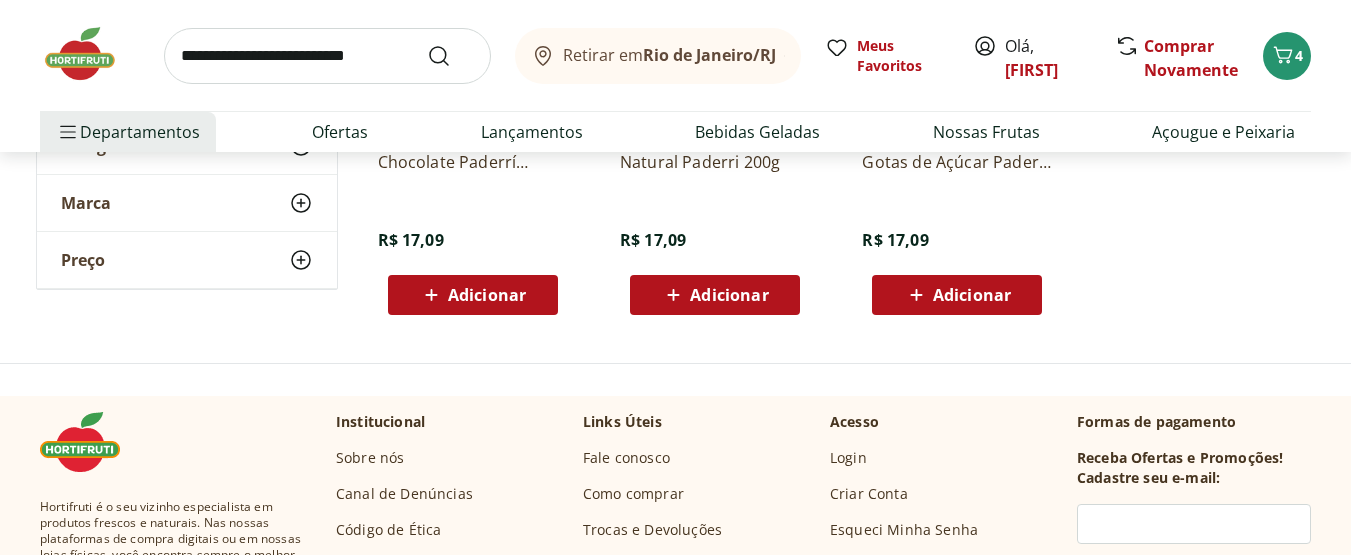 scroll, scrollTop: 200, scrollLeft: 0, axis: vertical 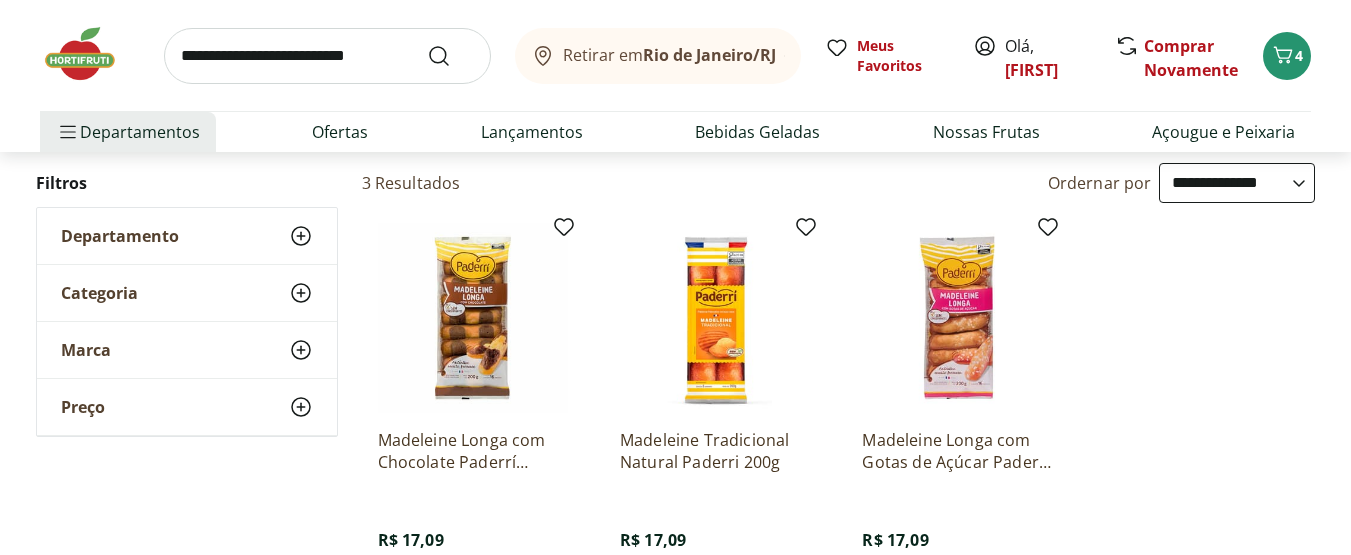 click at bounding box center [957, 318] 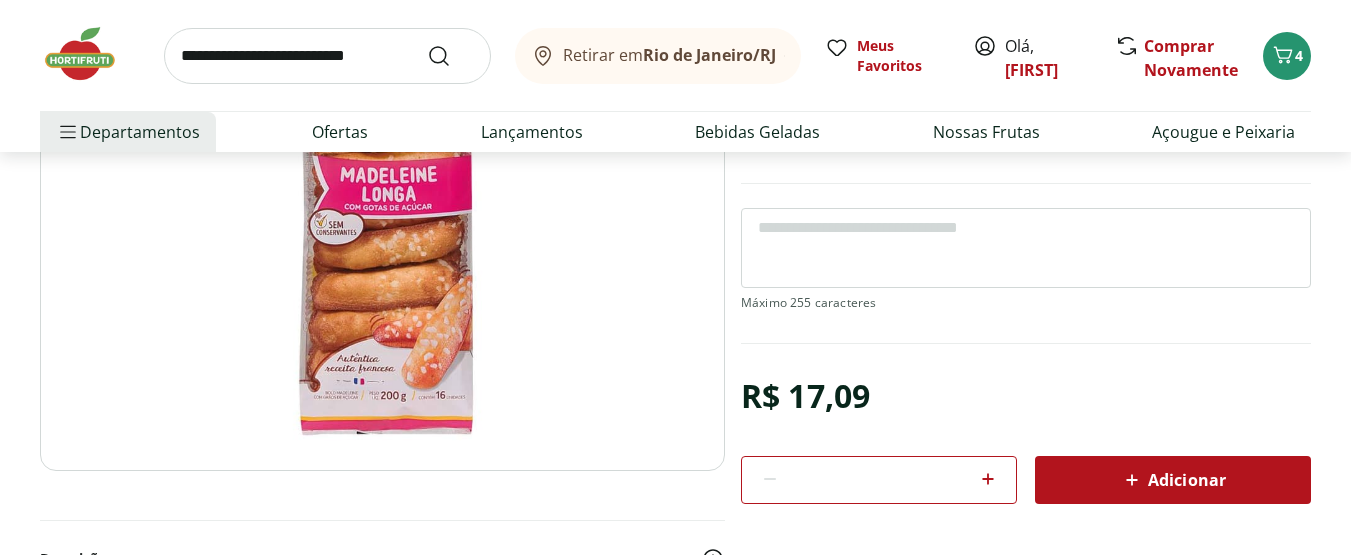 scroll, scrollTop: 300, scrollLeft: 0, axis: vertical 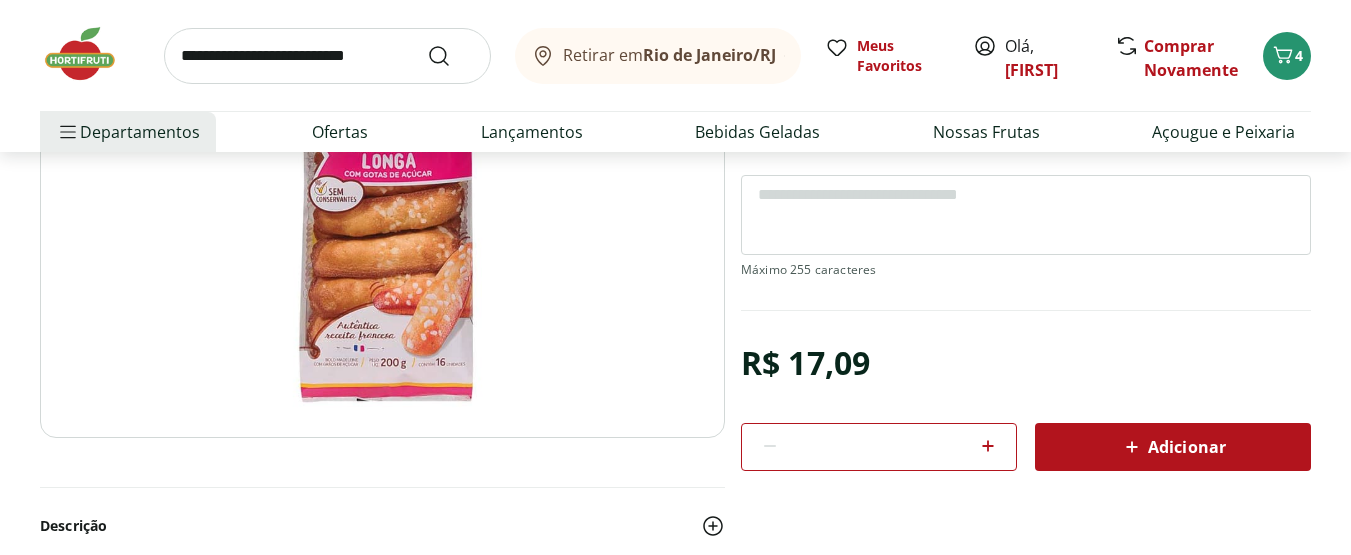 click on "Adicionar" at bounding box center (1173, 447) 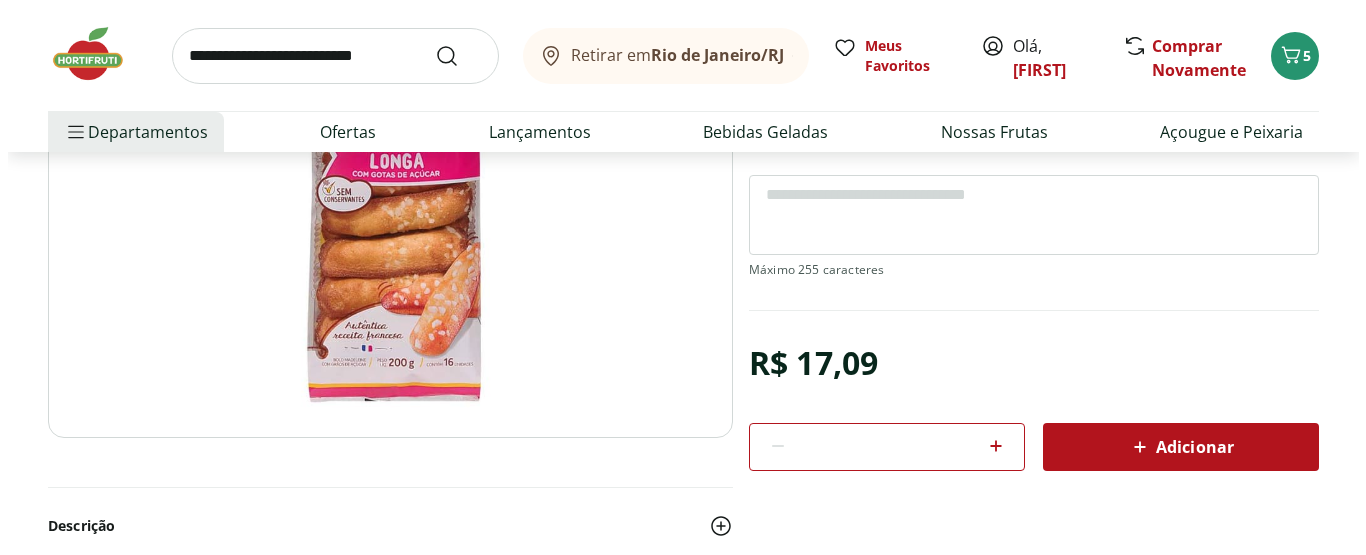 scroll, scrollTop: 0, scrollLeft: 0, axis: both 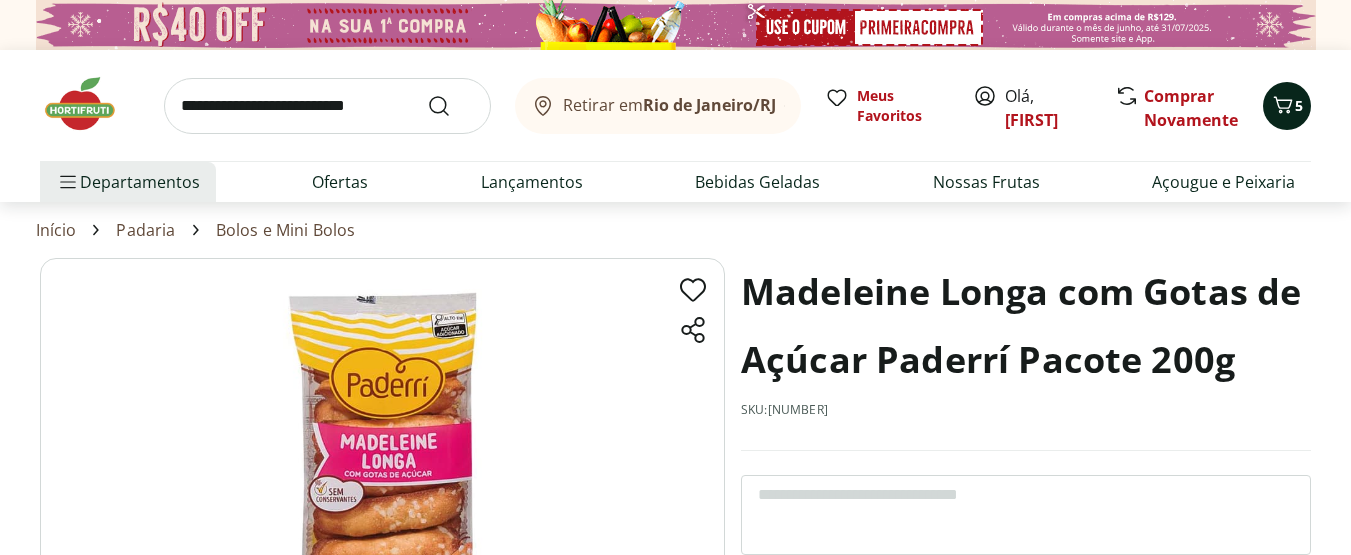 click 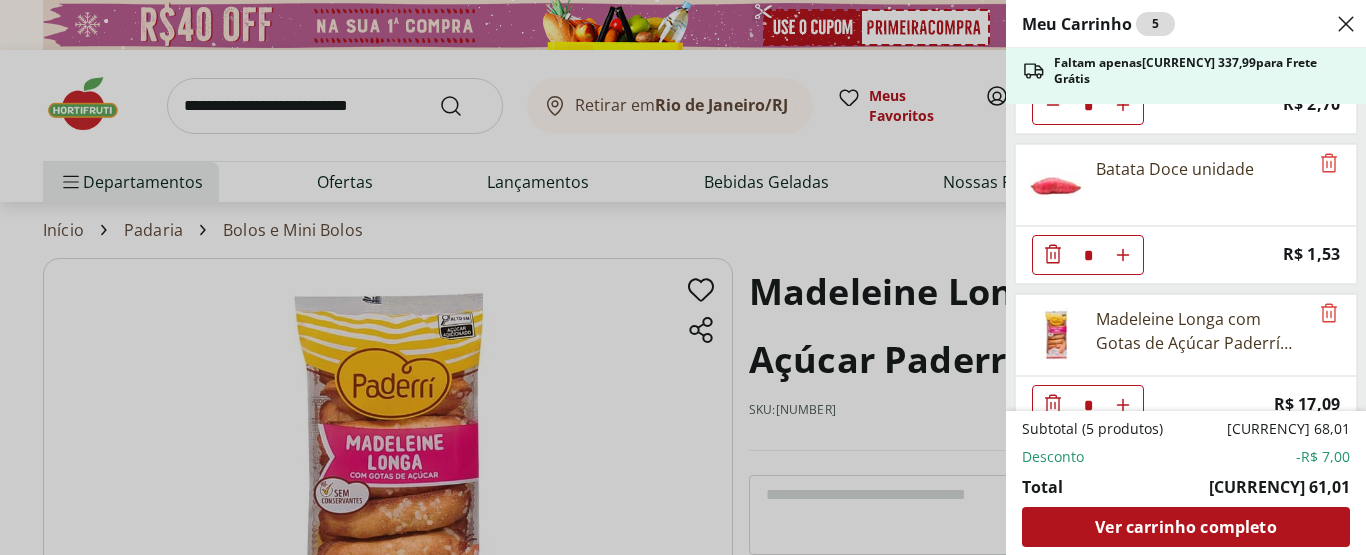 scroll, scrollTop: 301, scrollLeft: 0, axis: vertical 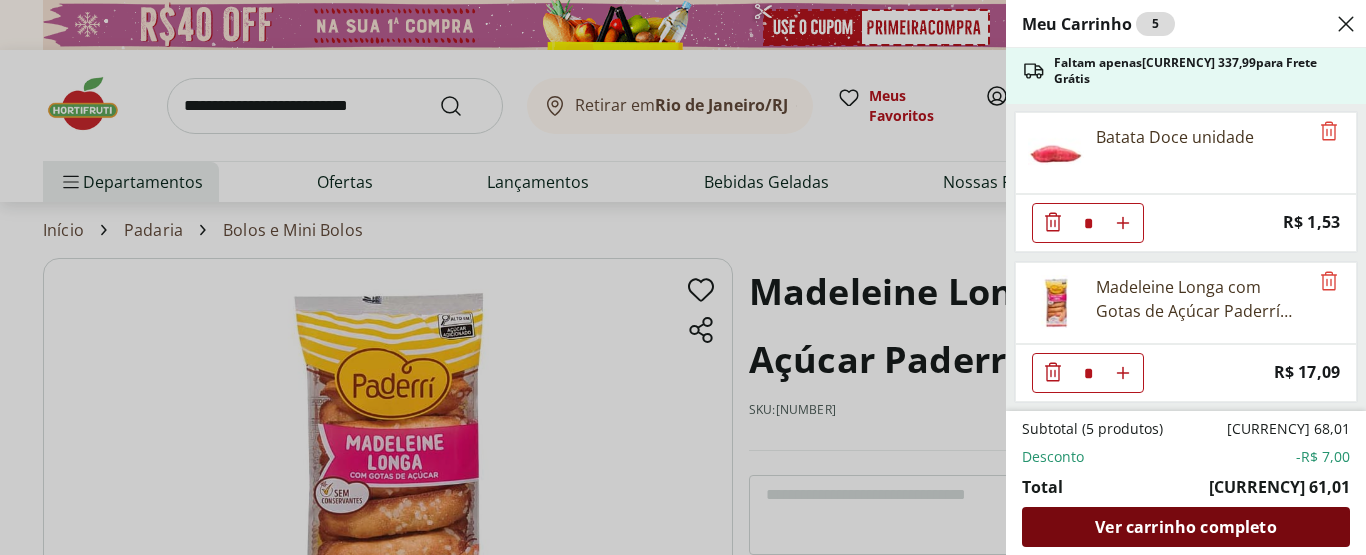 click on "Ver carrinho completo" at bounding box center [1185, 527] 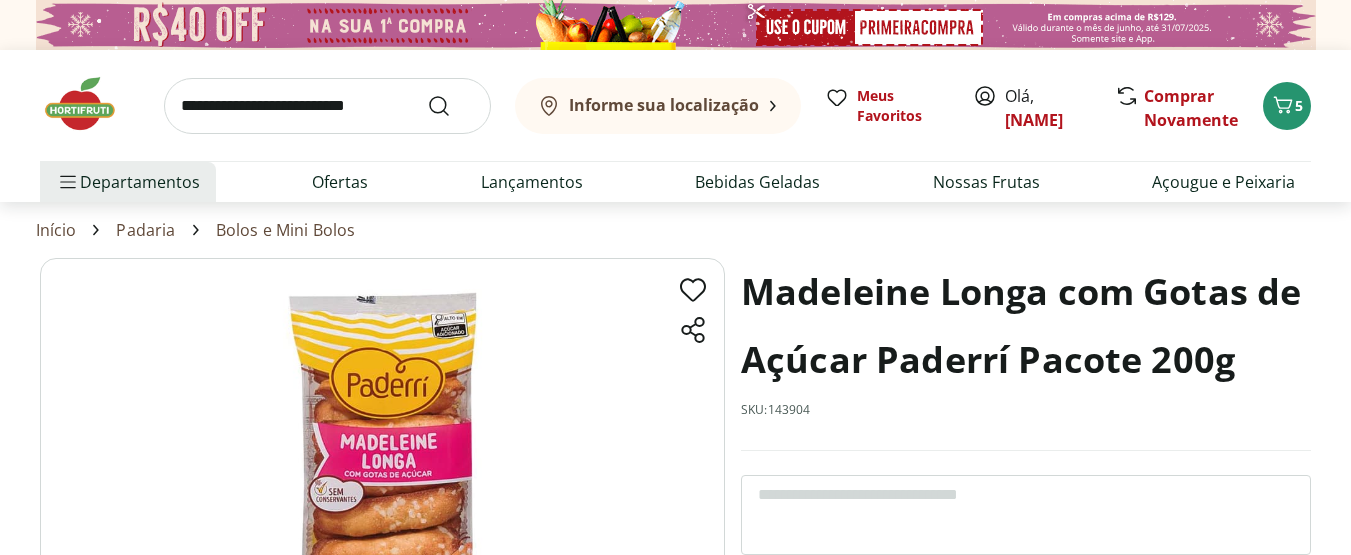 scroll, scrollTop: 0, scrollLeft: 0, axis: both 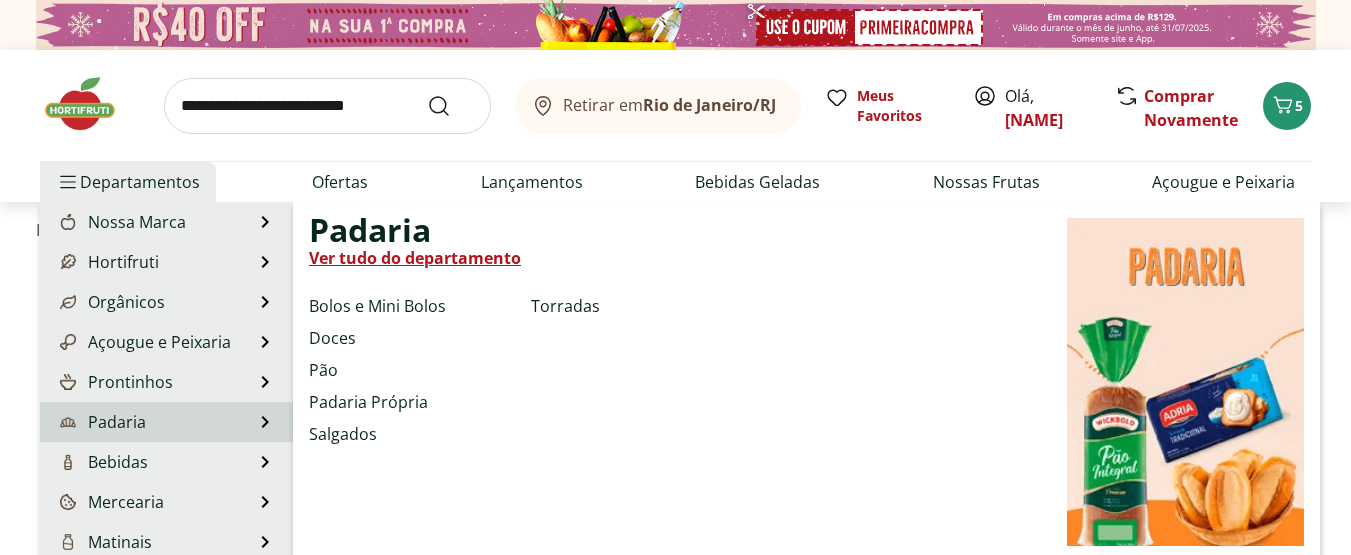 click on "Padaria Padaria Ver tudo do departamento Bolos e Mini Bolos Doces Pão Padaria Própria Salgados Torradas" at bounding box center [166, 422] 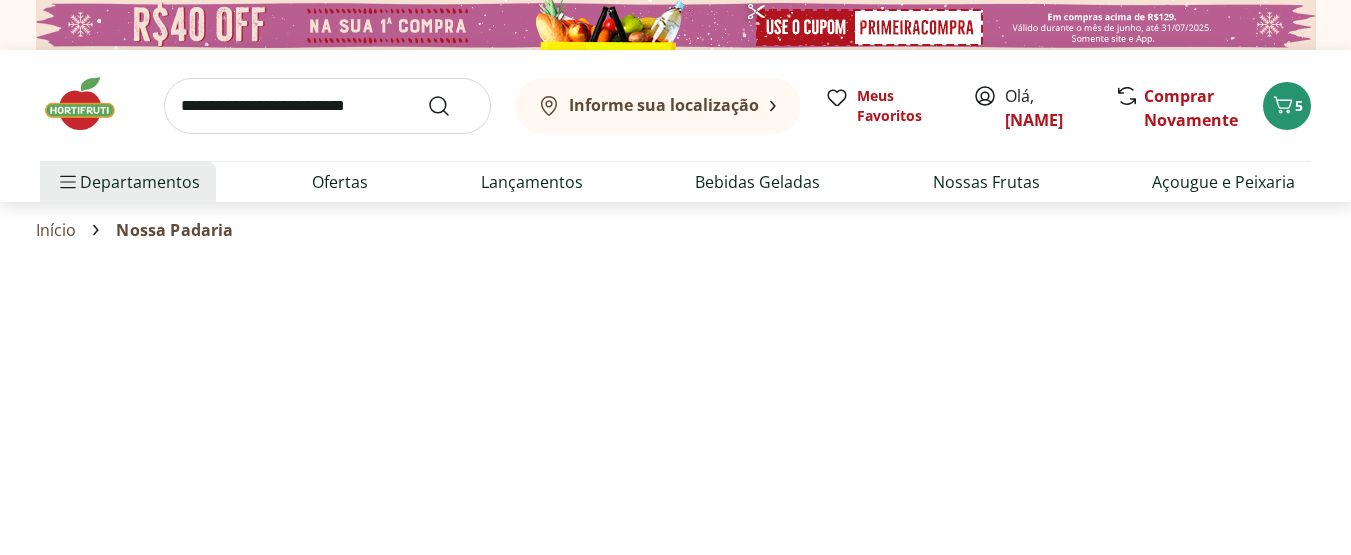 select on "**********" 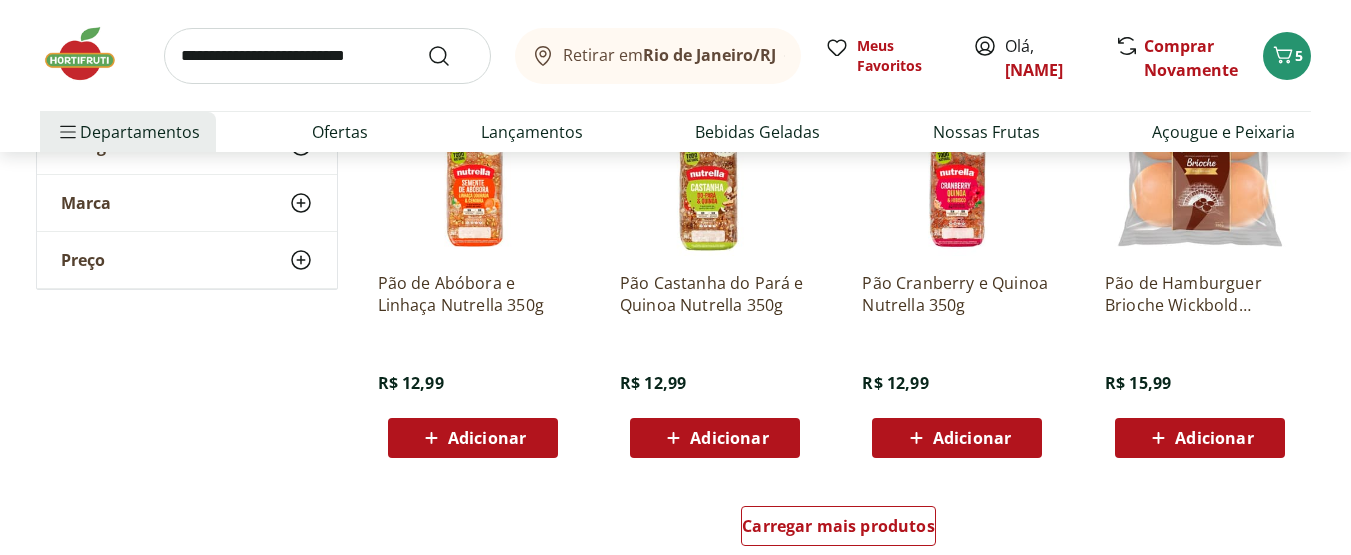 scroll, scrollTop: 1400, scrollLeft: 0, axis: vertical 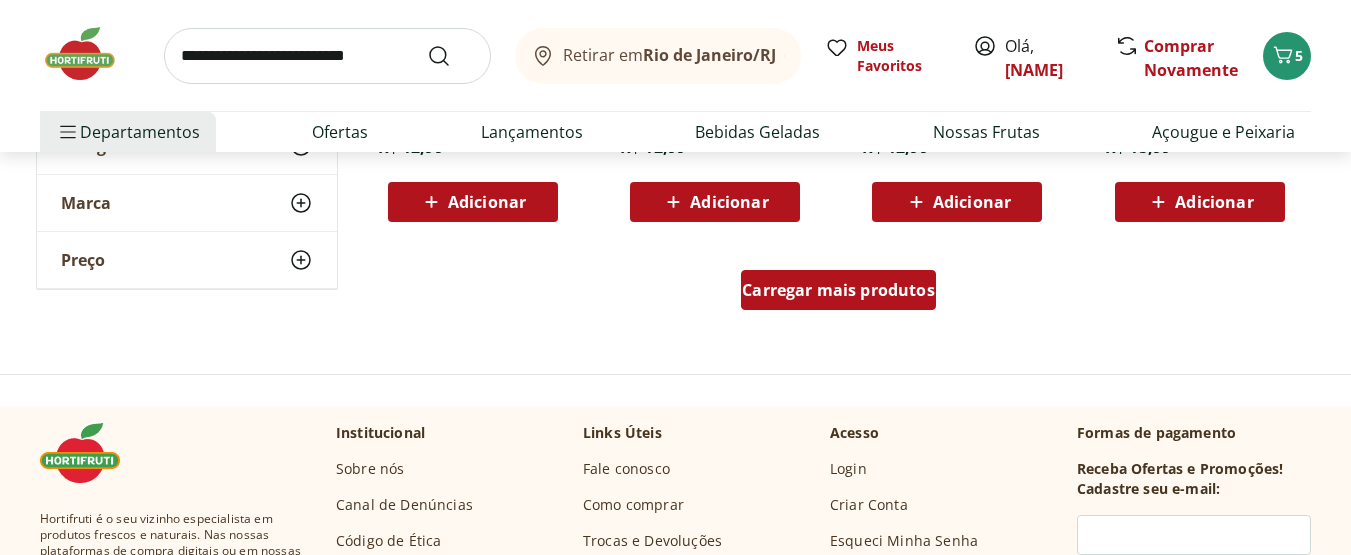 click on "Carregar mais produtos" at bounding box center (838, 290) 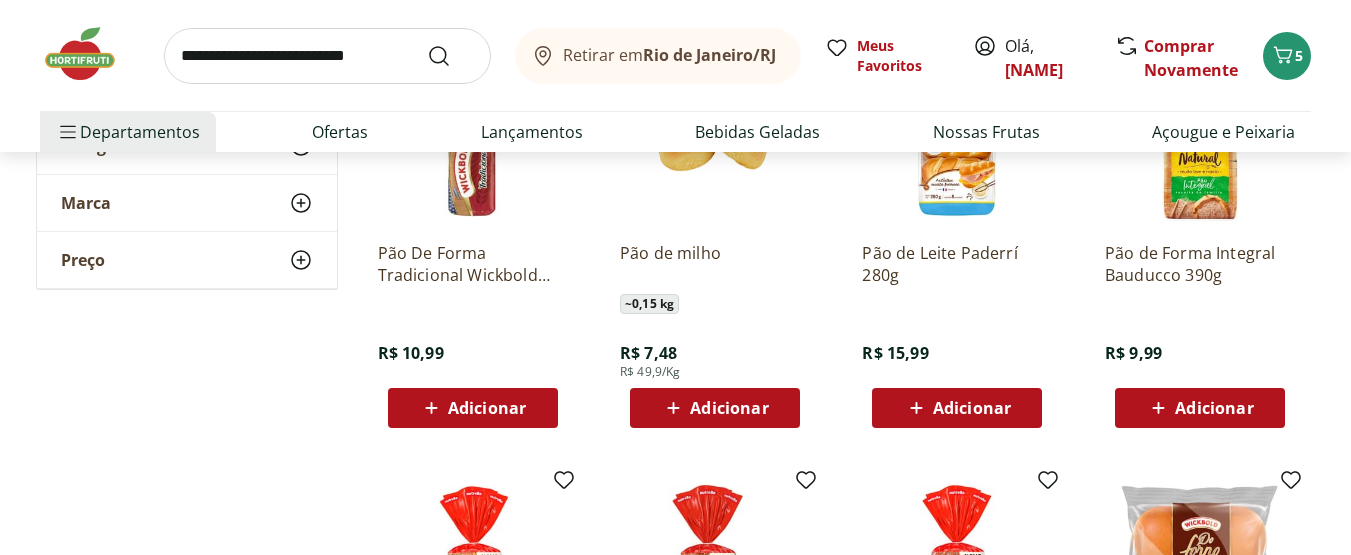scroll, scrollTop: 700, scrollLeft: 0, axis: vertical 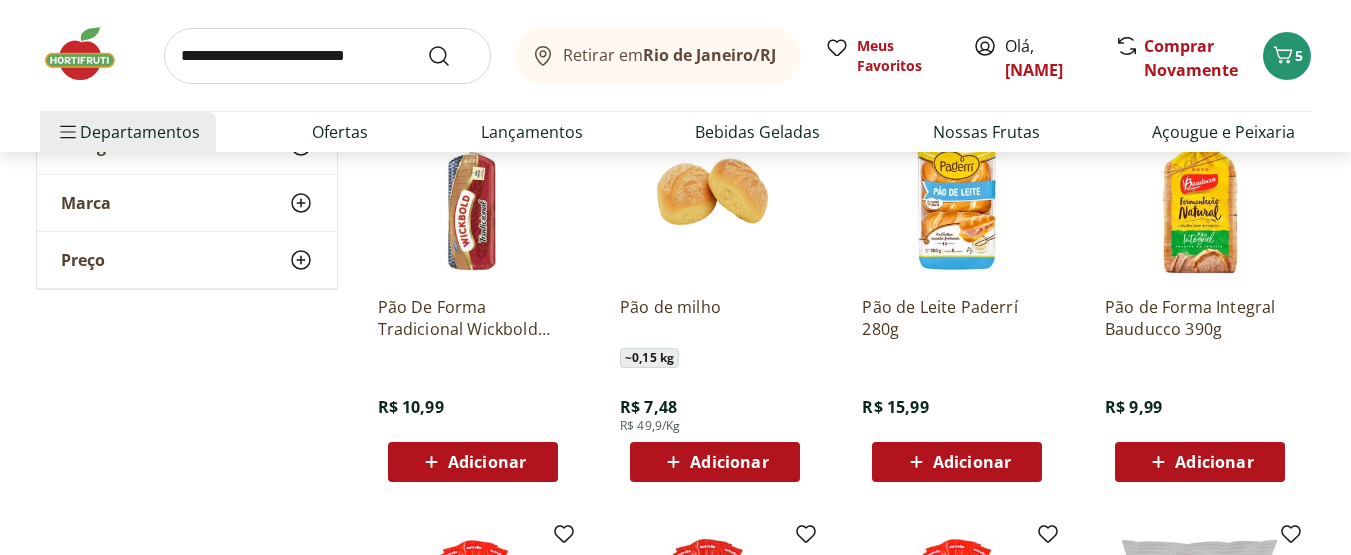 click on "Adicionar" at bounding box center (1214, 462) 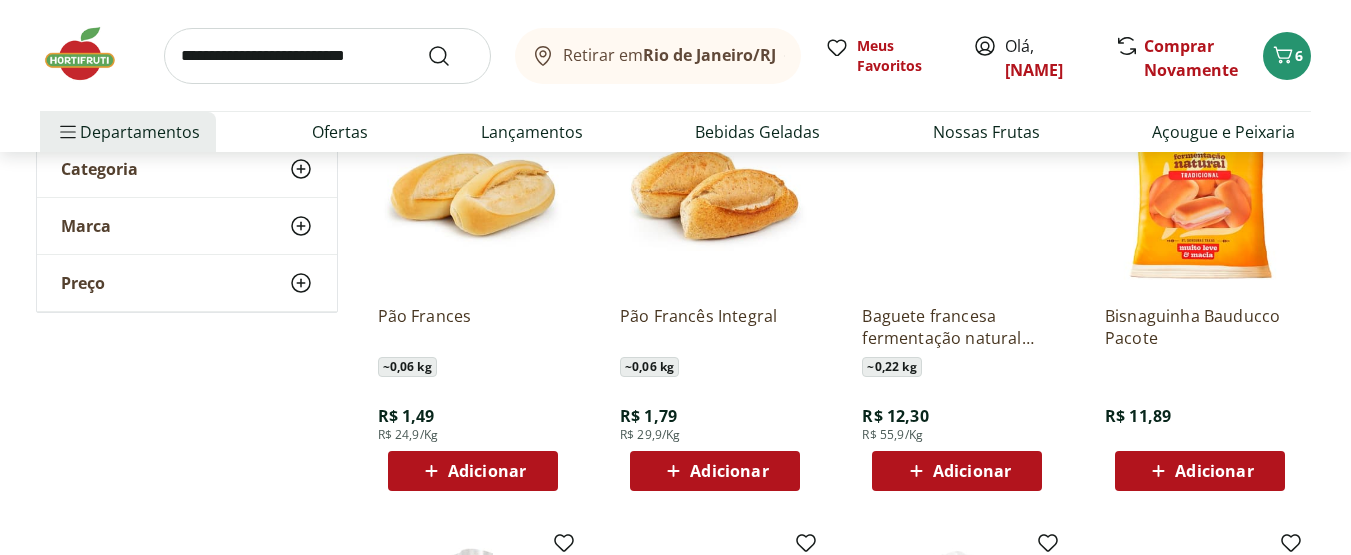 scroll, scrollTop: 0, scrollLeft: 0, axis: both 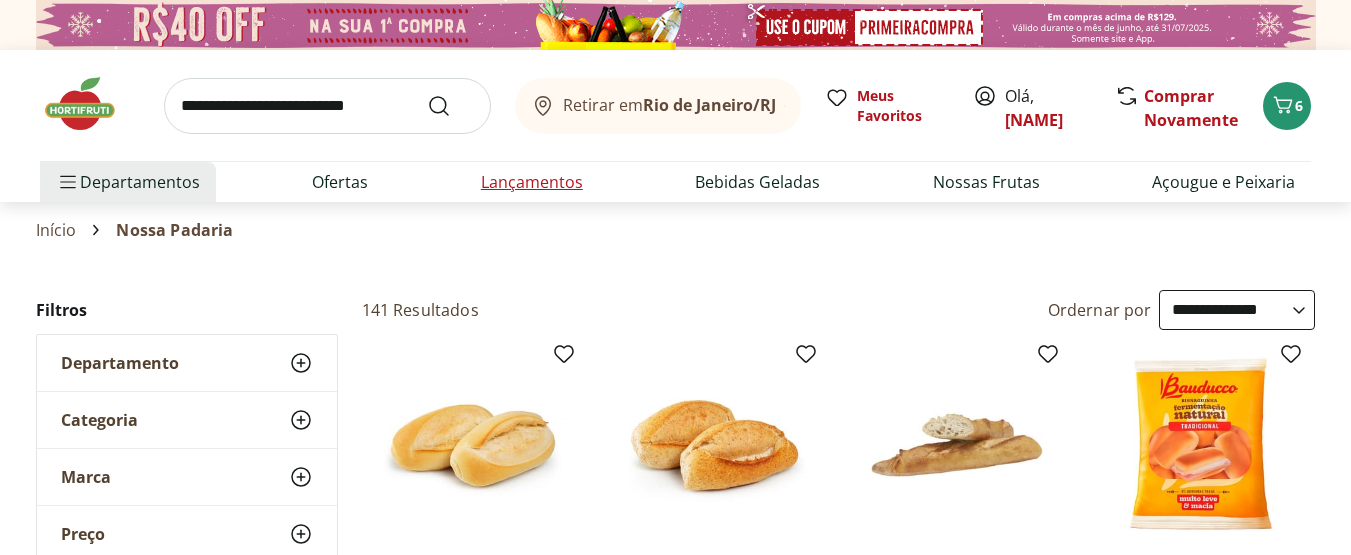 click on "Lançamentos" at bounding box center (532, 182) 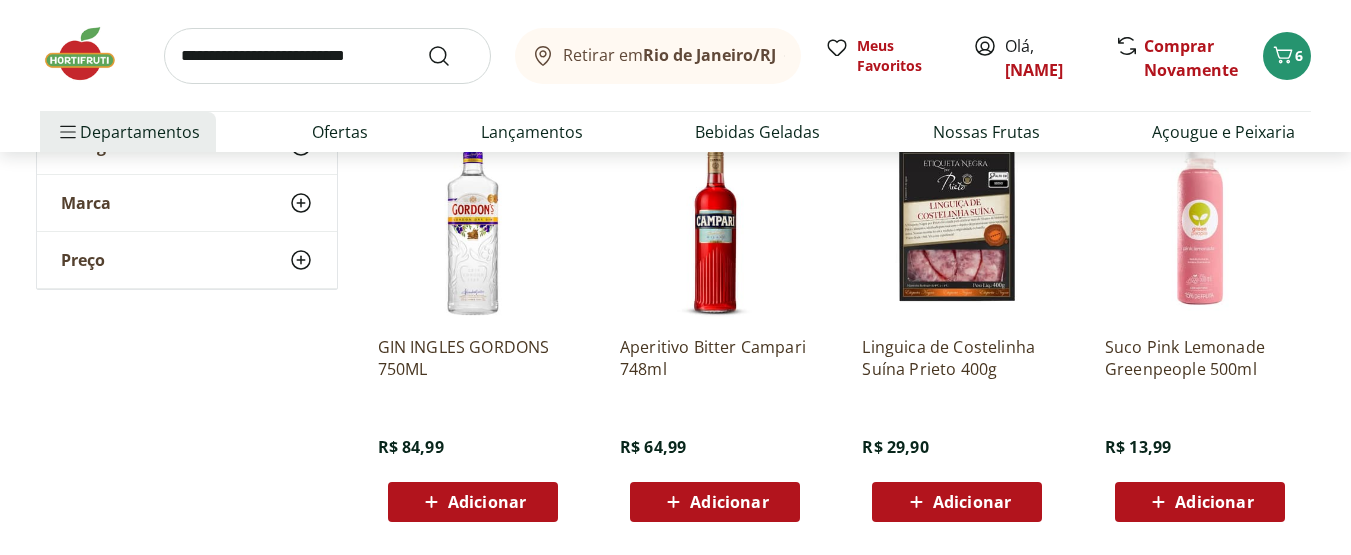 scroll, scrollTop: 1400, scrollLeft: 0, axis: vertical 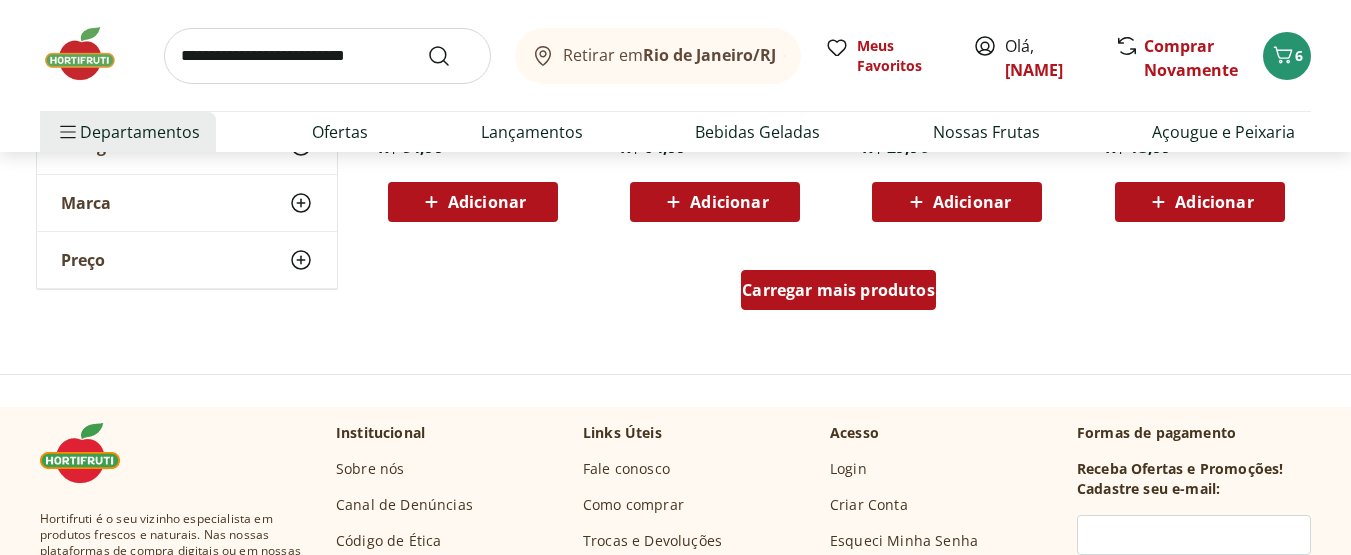 click on "Carregar mais produtos" at bounding box center (838, 290) 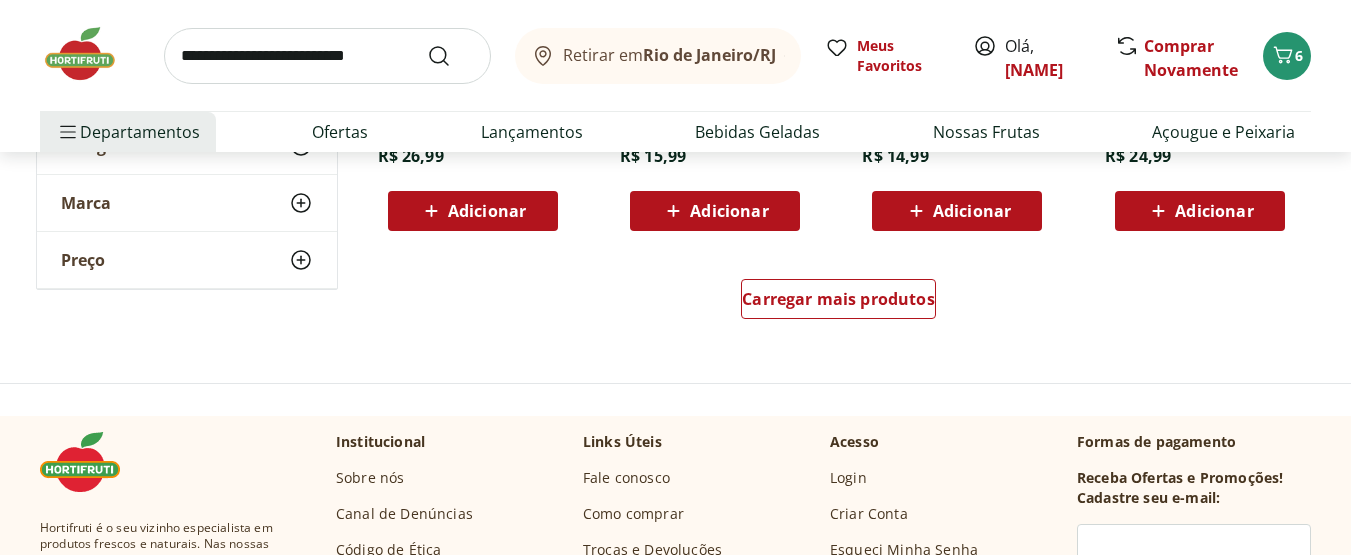 scroll, scrollTop: 2800, scrollLeft: 0, axis: vertical 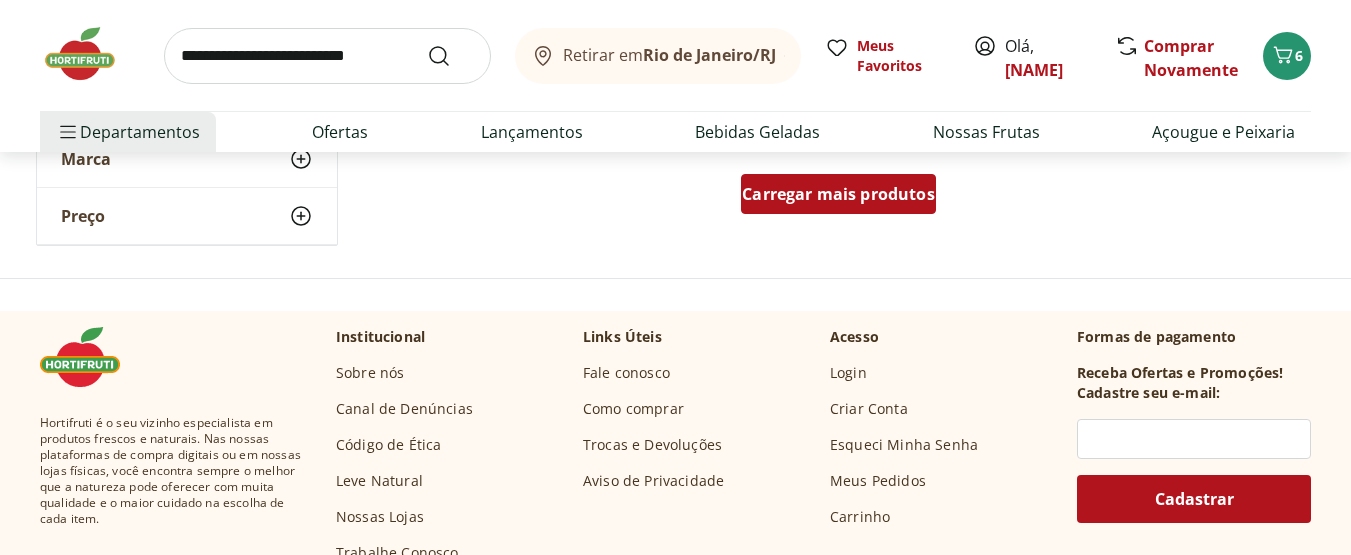 click on "Carregar mais produtos" at bounding box center (838, 194) 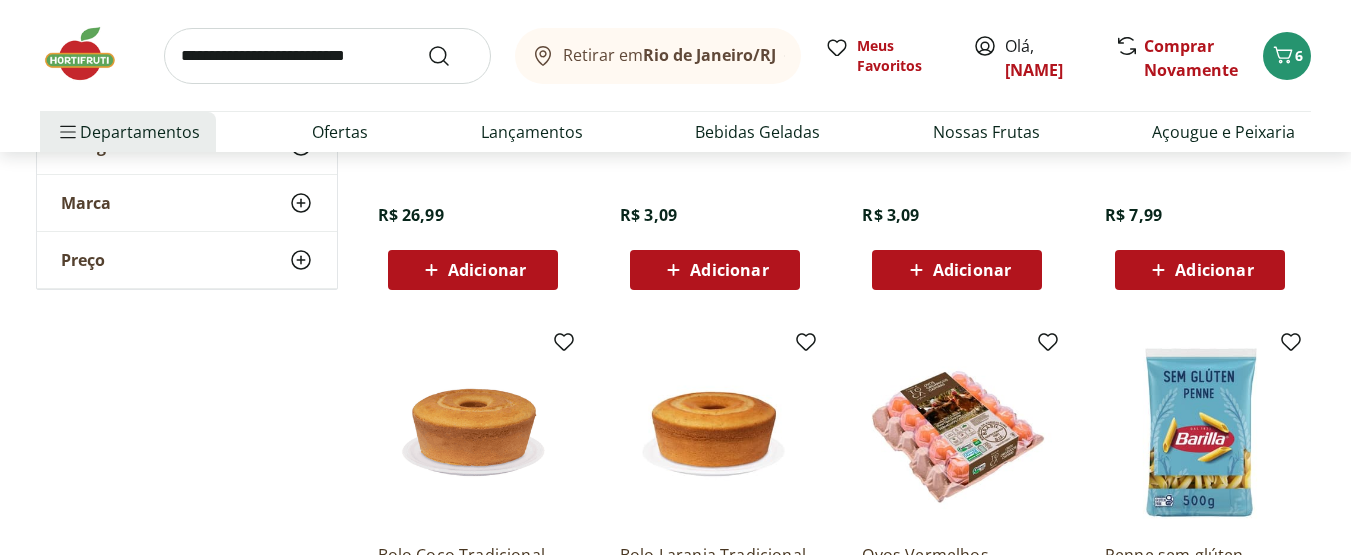 scroll, scrollTop: 3900, scrollLeft: 0, axis: vertical 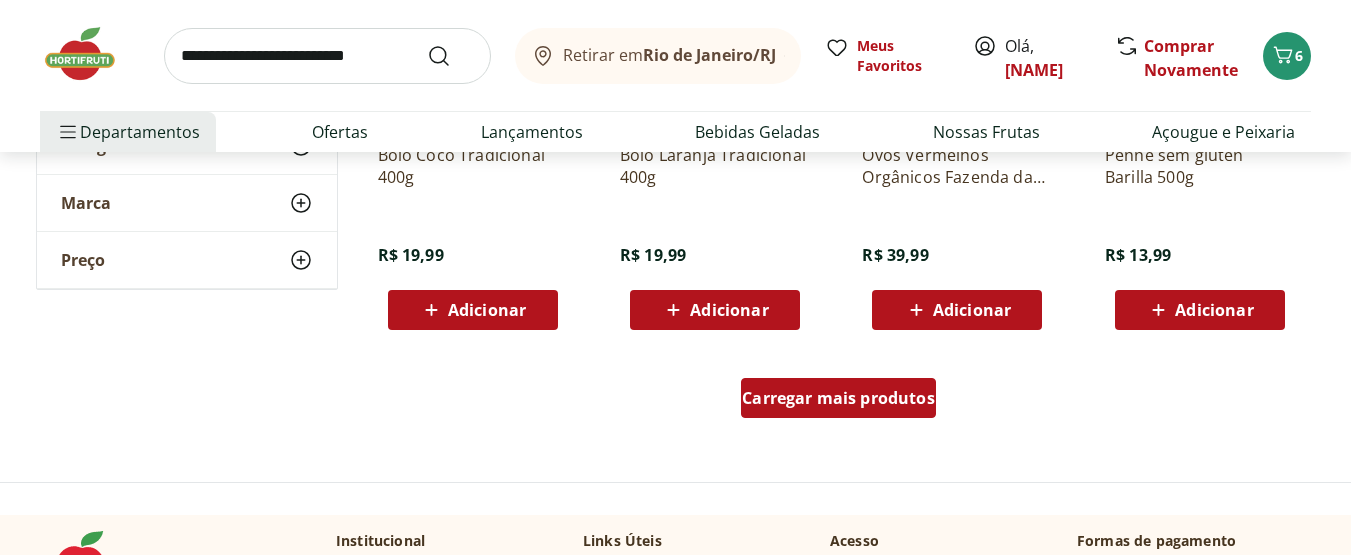 click on "Carregar mais produtos" at bounding box center [838, 398] 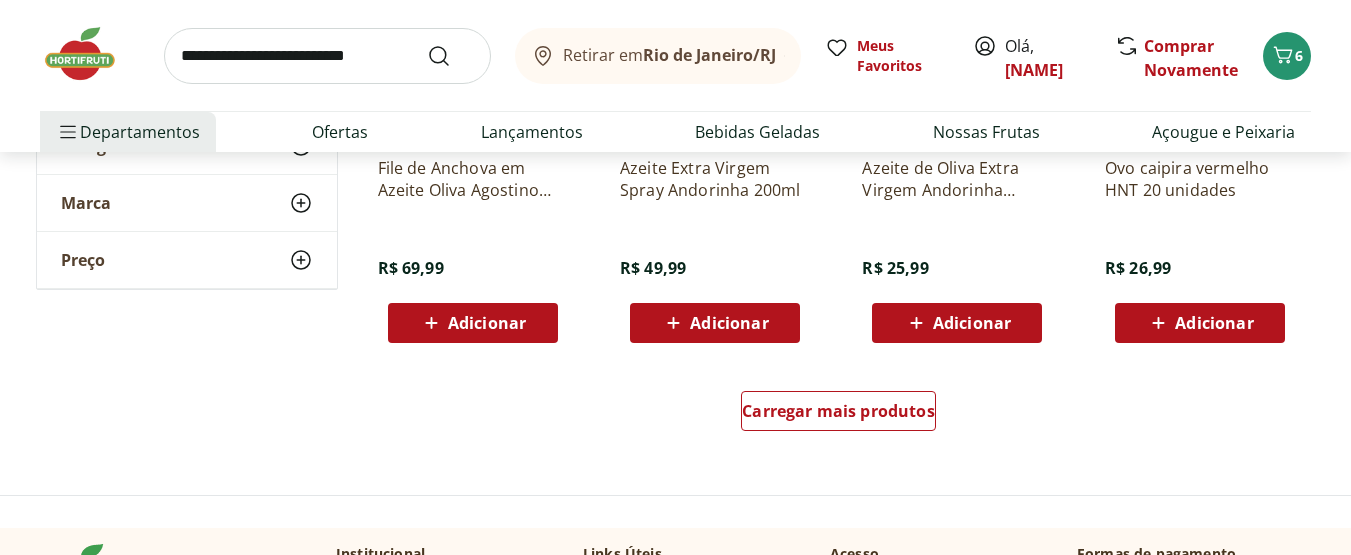 scroll, scrollTop: 5200, scrollLeft: 0, axis: vertical 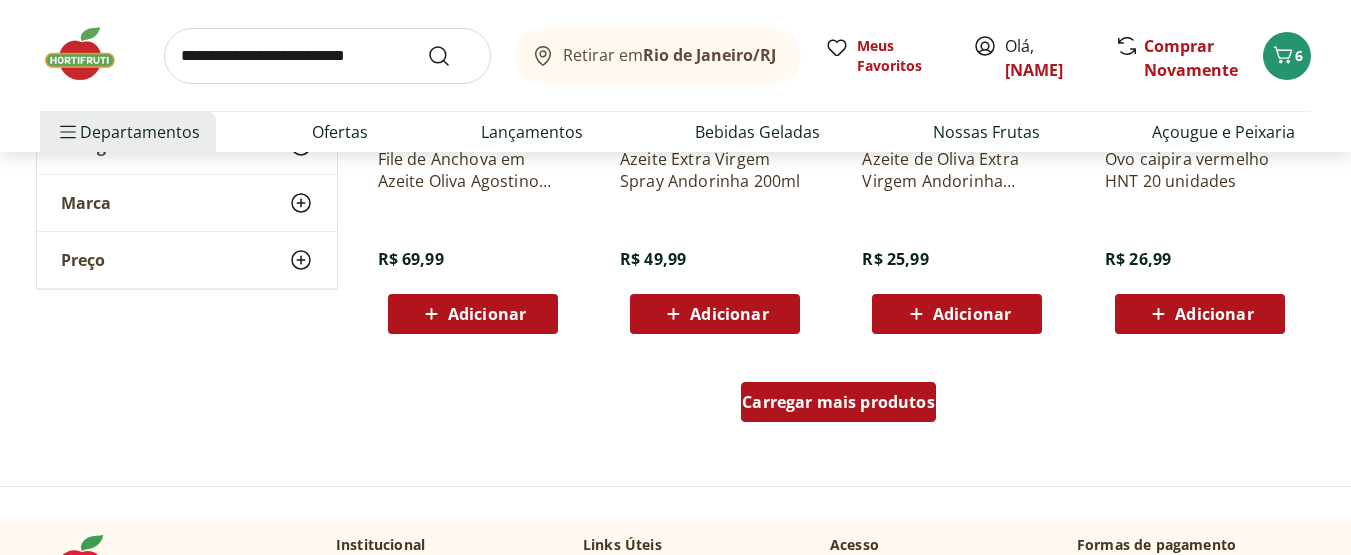 click on "Carregar mais produtos" at bounding box center (838, 402) 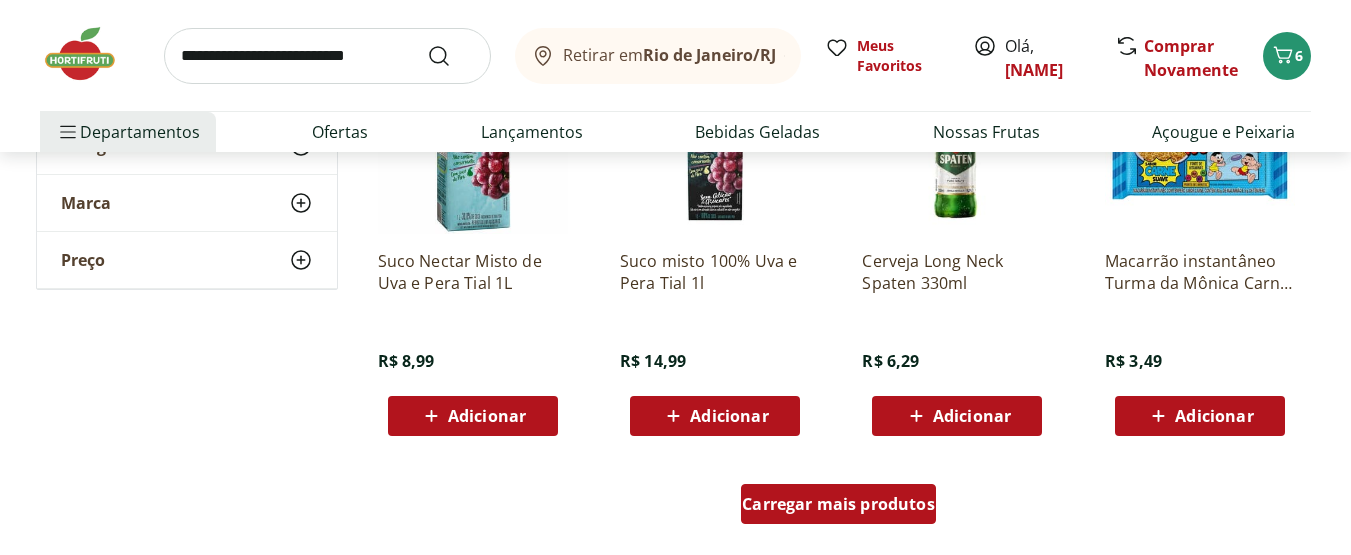 scroll, scrollTop: 6600, scrollLeft: 0, axis: vertical 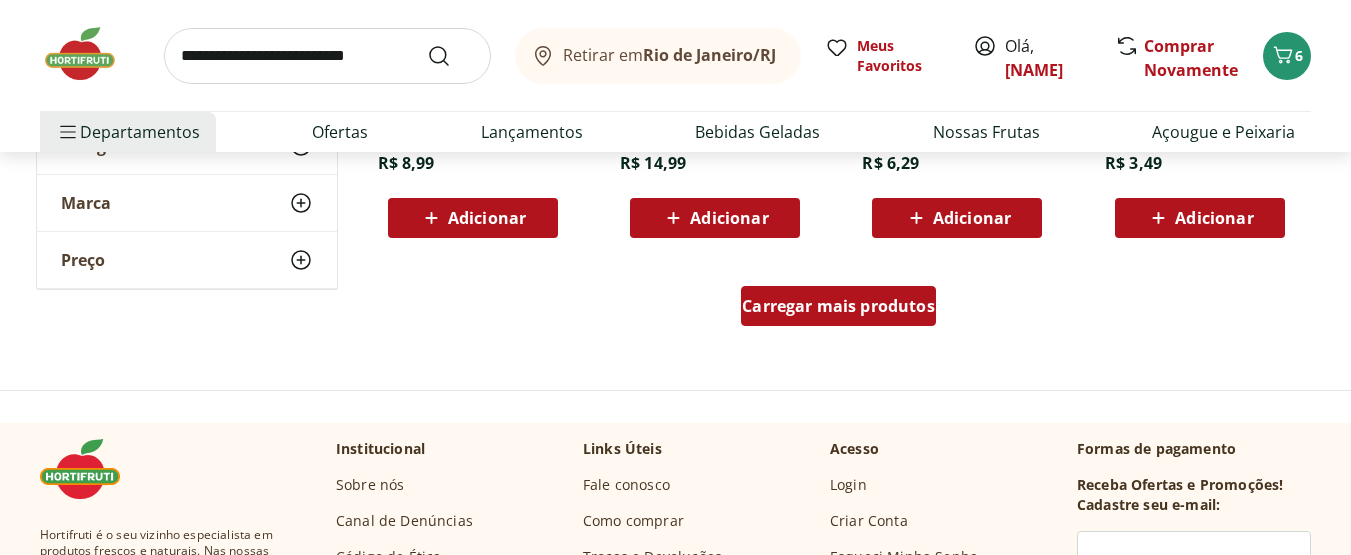 click on "Carregar mais produtos" at bounding box center (838, 306) 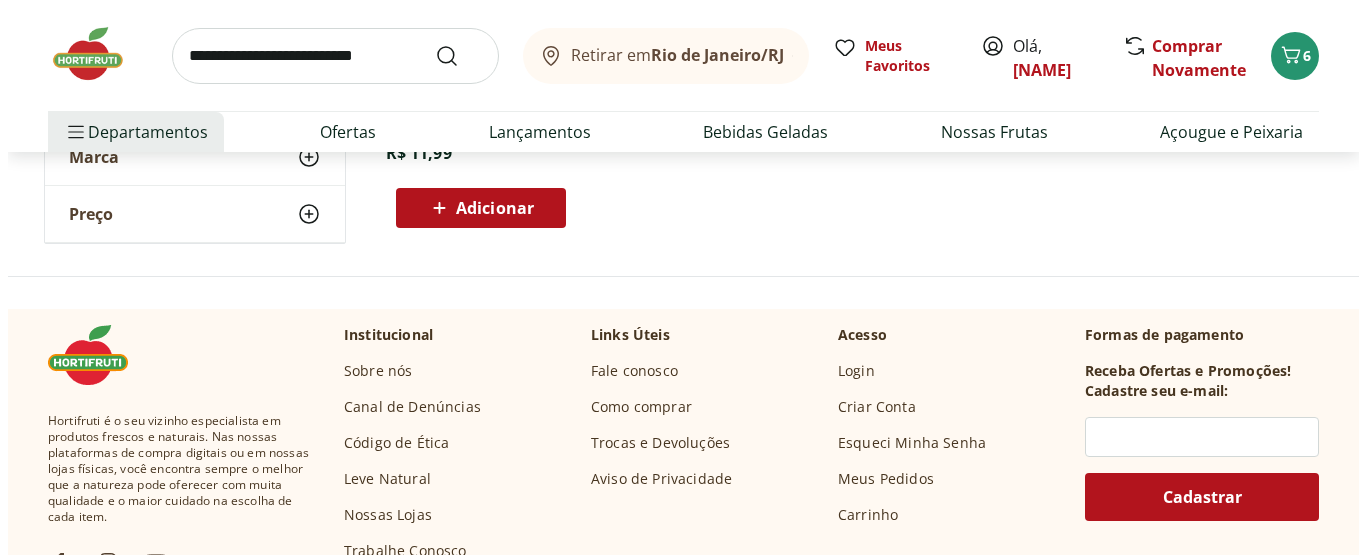 scroll, scrollTop: 7500, scrollLeft: 0, axis: vertical 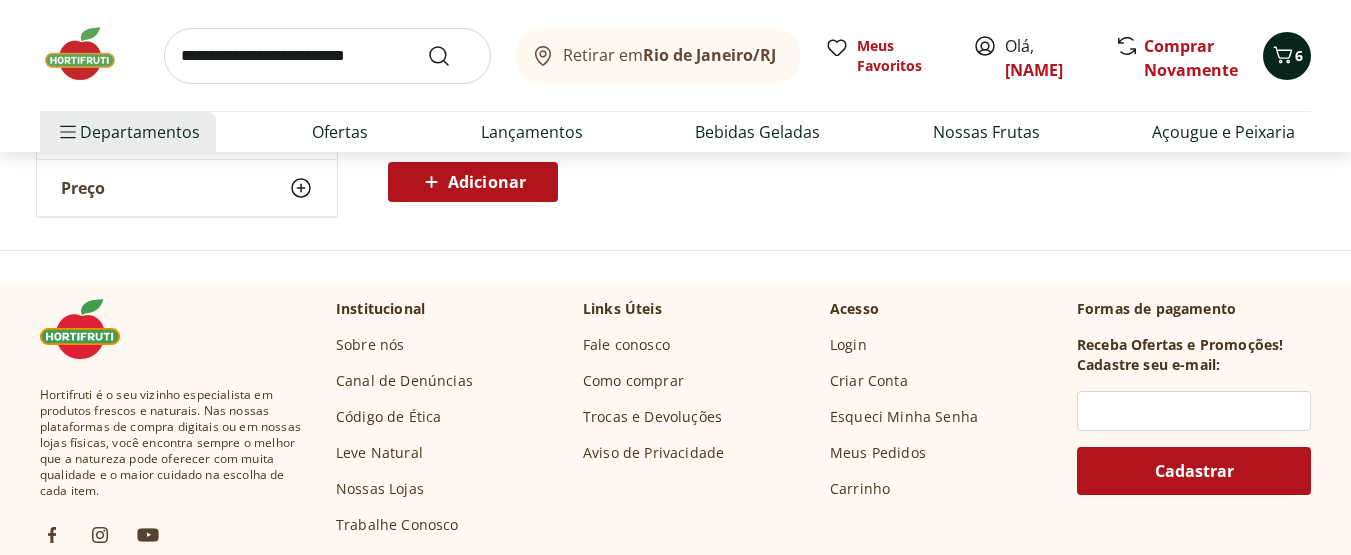 click 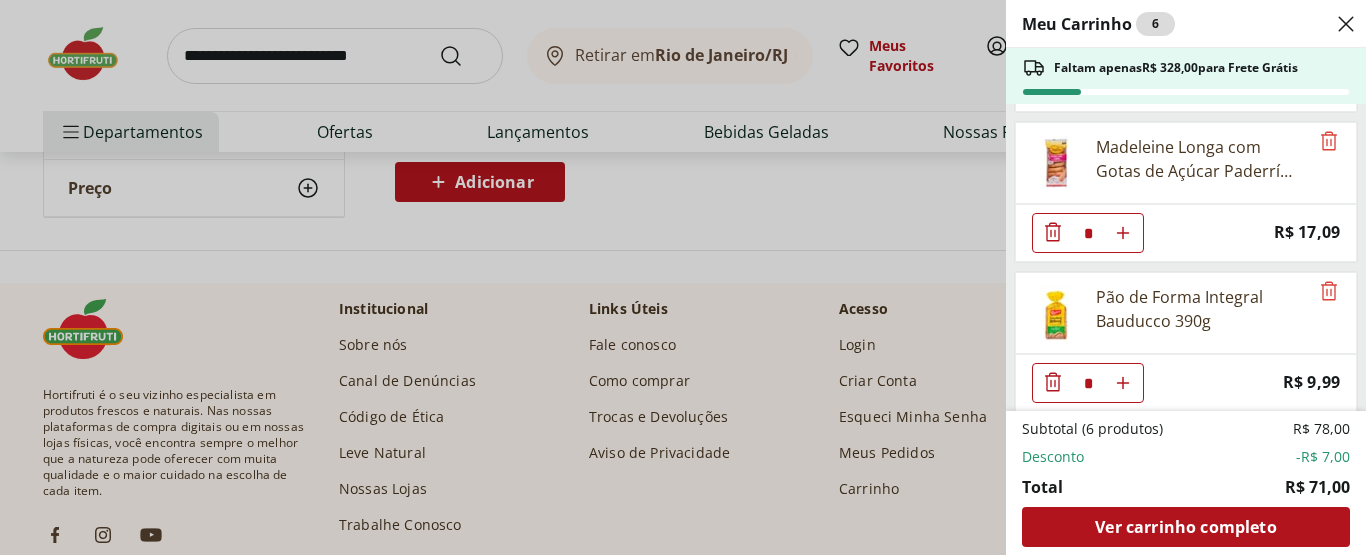 scroll, scrollTop: 451, scrollLeft: 0, axis: vertical 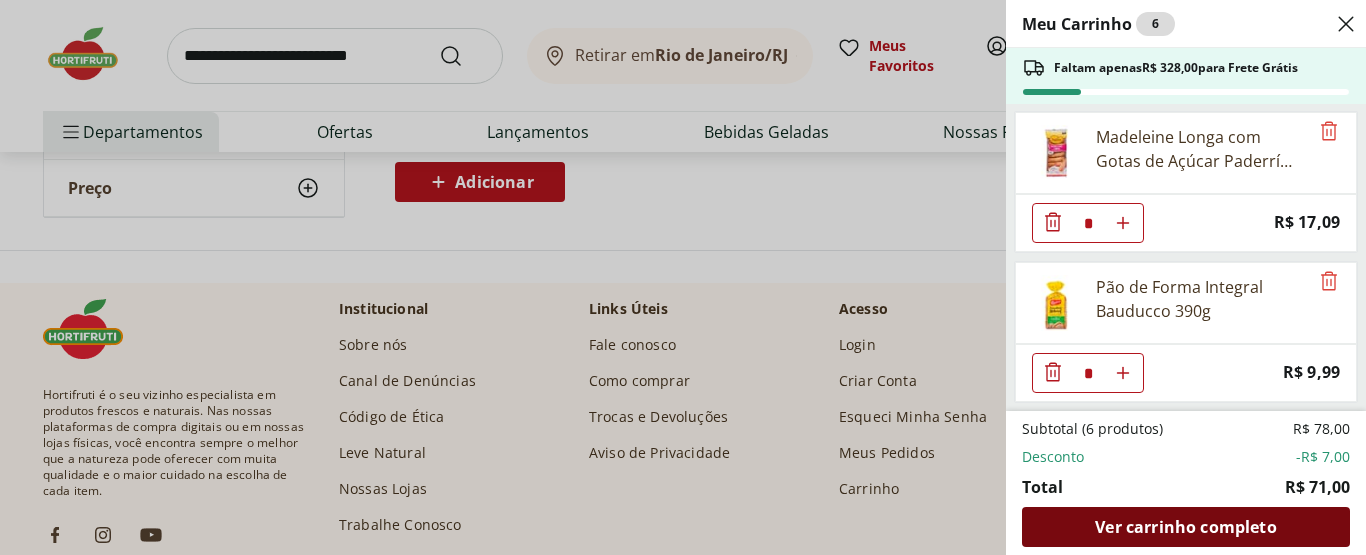 click on "Ver carrinho completo" at bounding box center (1185, 527) 